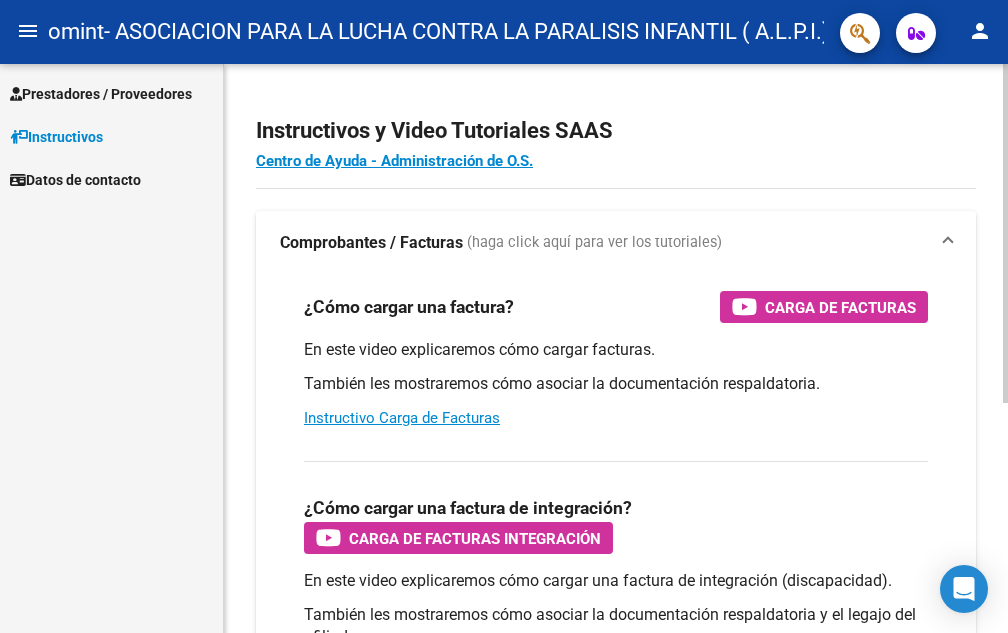 scroll, scrollTop: 0, scrollLeft: 0, axis: both 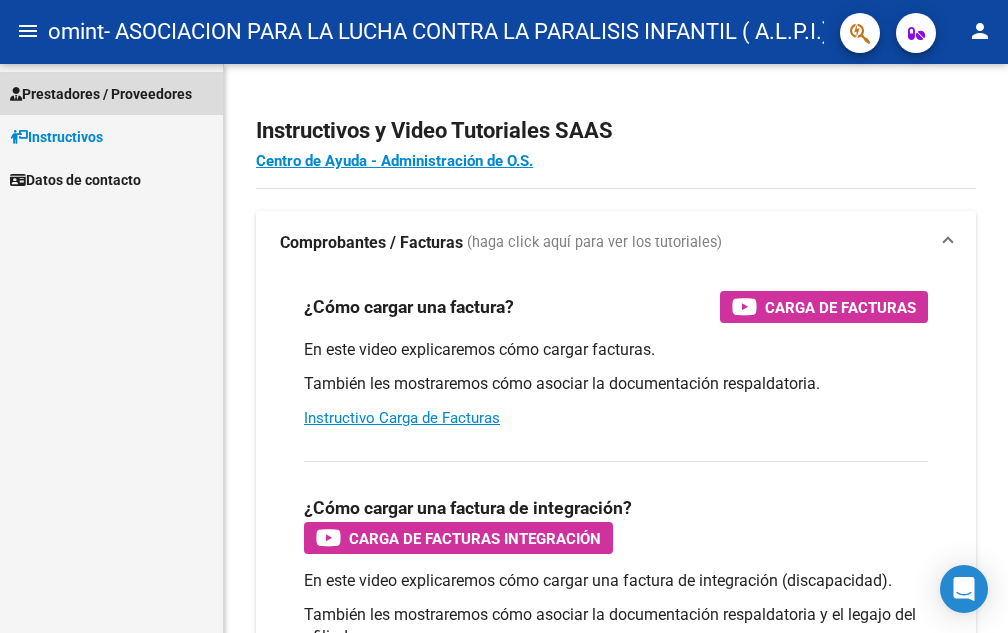 click on "Prestadores / Proveedores" at bounding box center (101, 94) 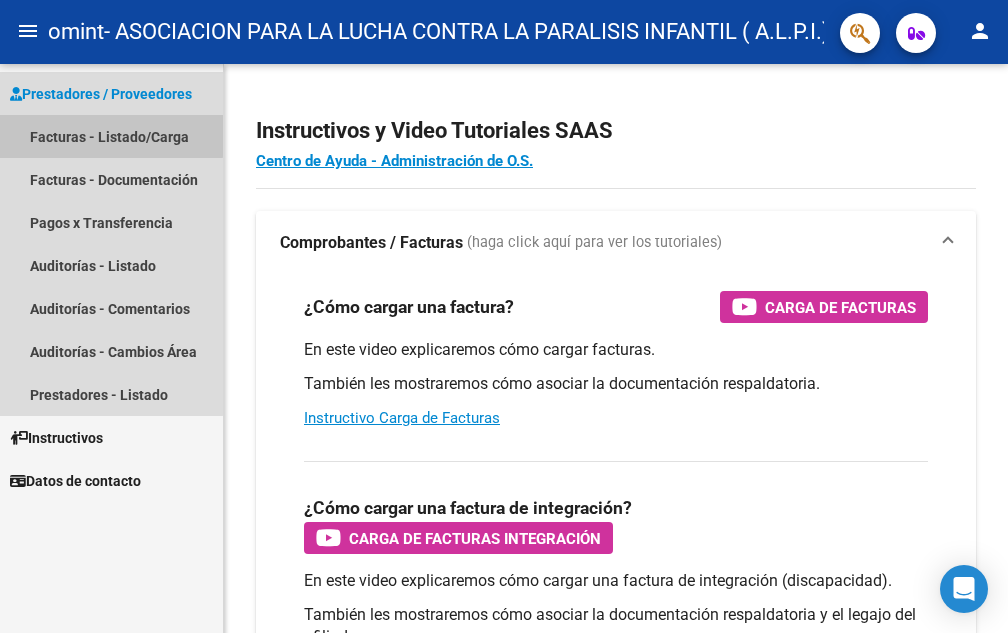 click on "Facturas - Listado/Carga" at bounding box center (111, 136) 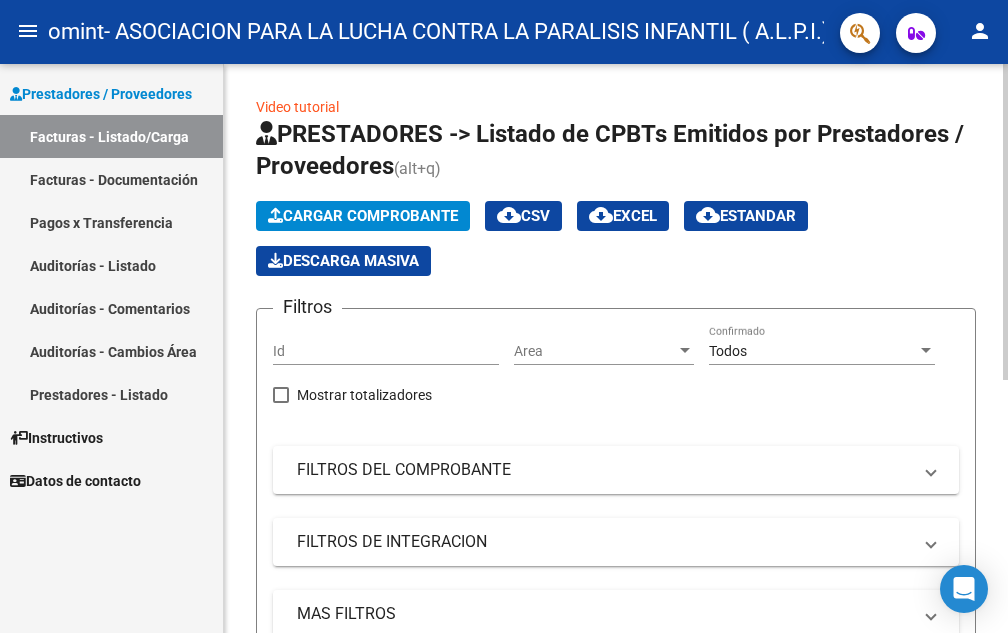 click on "Id" at bounding box center [386, 351] 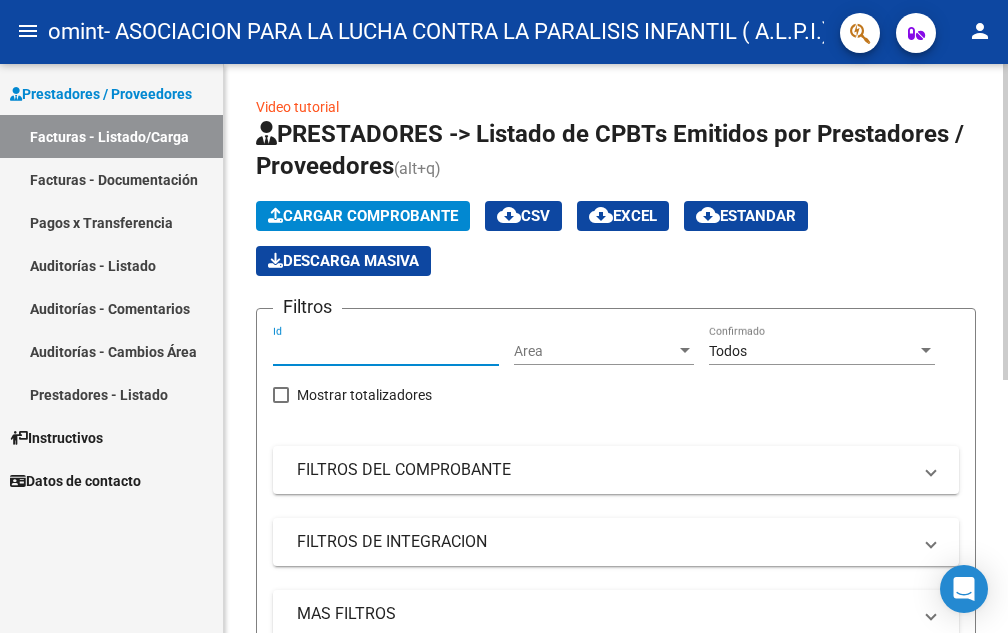 click on "Id" at bounding box center [386, 351] 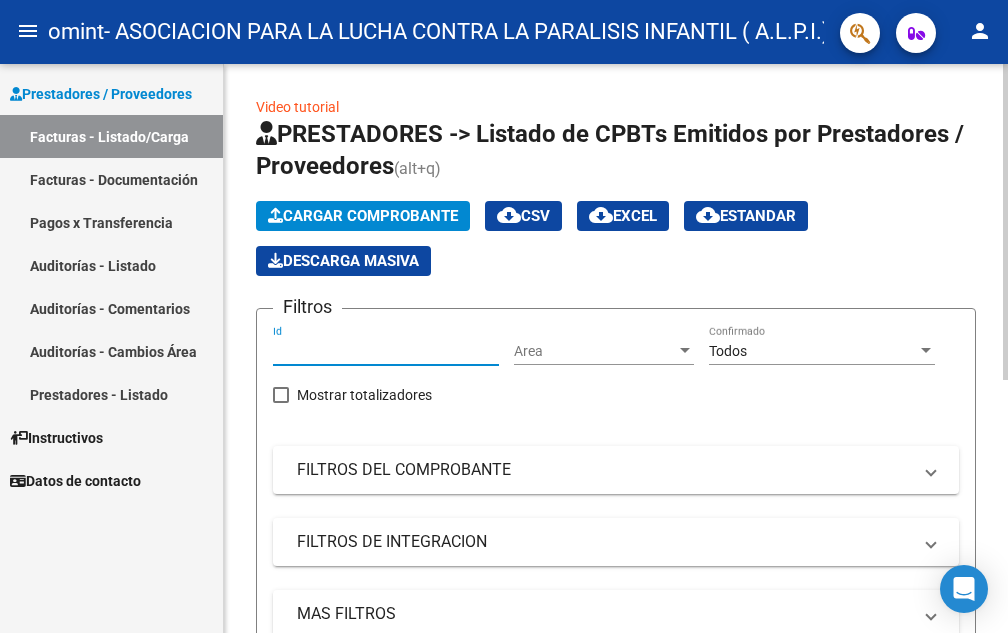 click at bounding box center [685, 350] 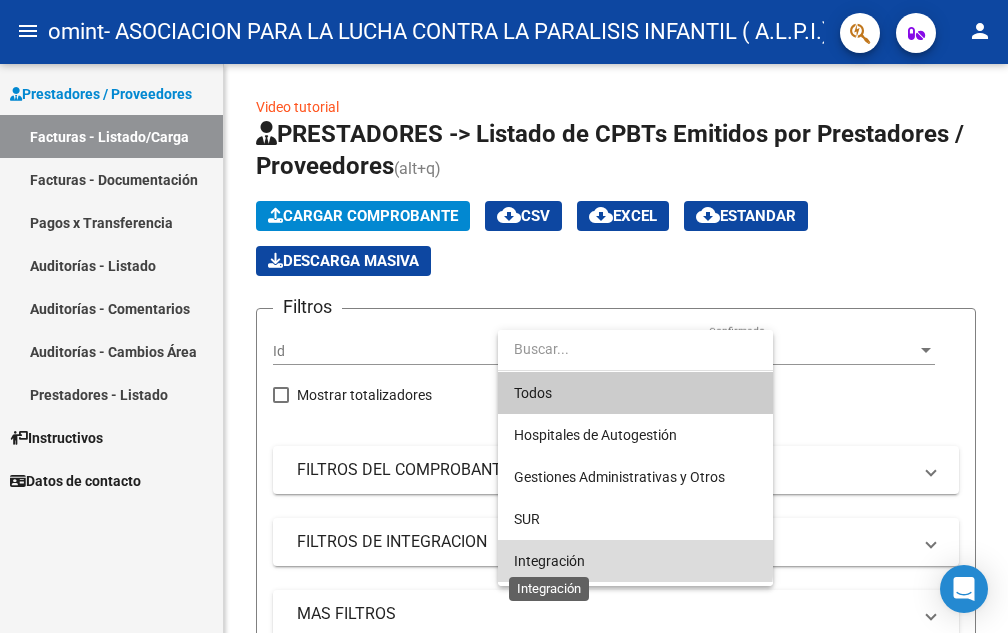 click on "Integración" at bounding box center [549, 561] 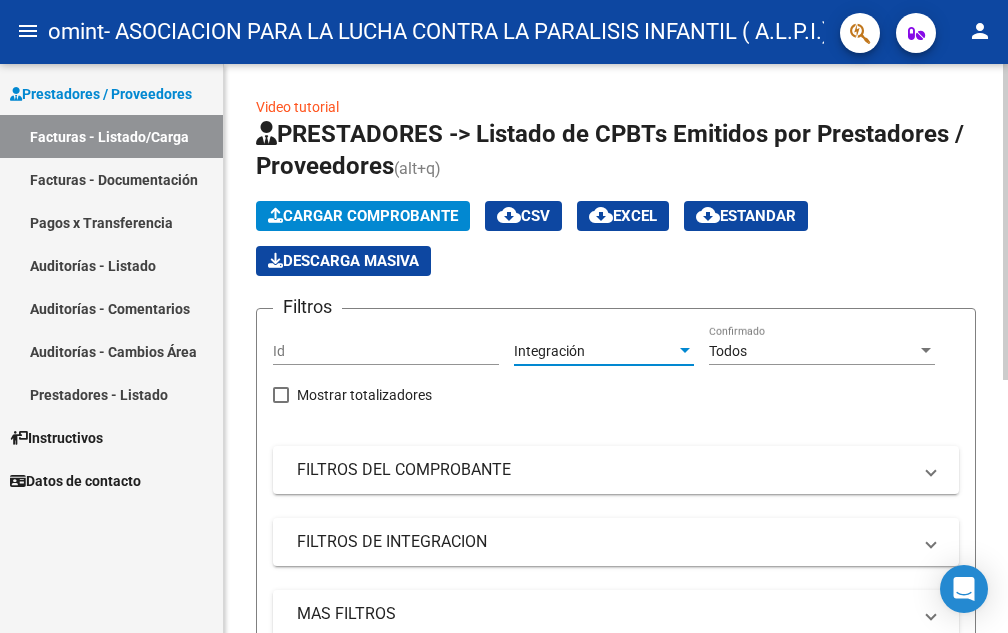 click on "Id" at bounding box center [386, 351] 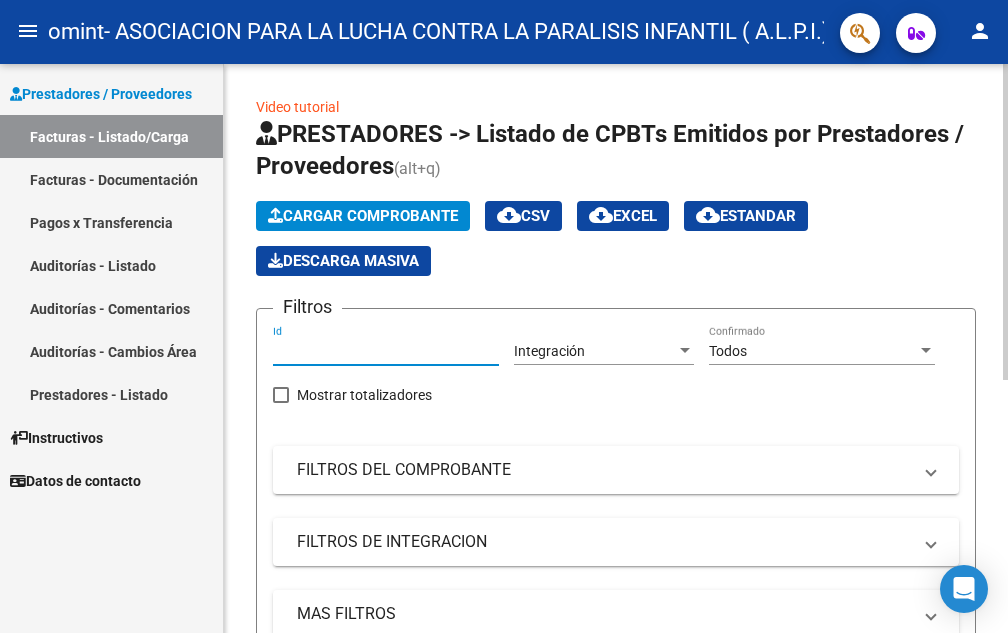 click at bounding box center [926, 350] 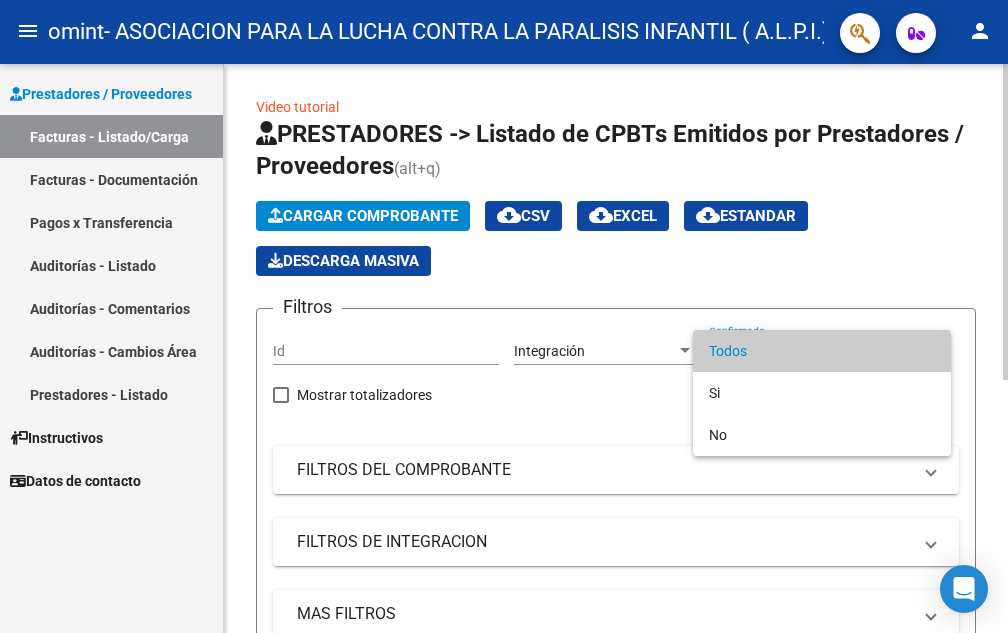click on "Todos" at bounding box center [822, 351] 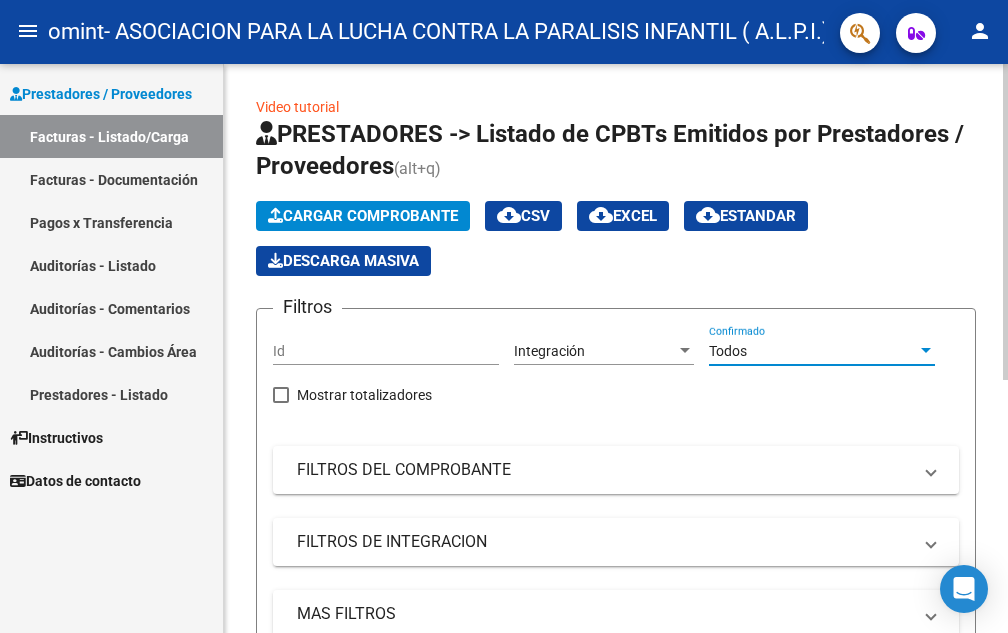 click at bounding box center (926, 350) 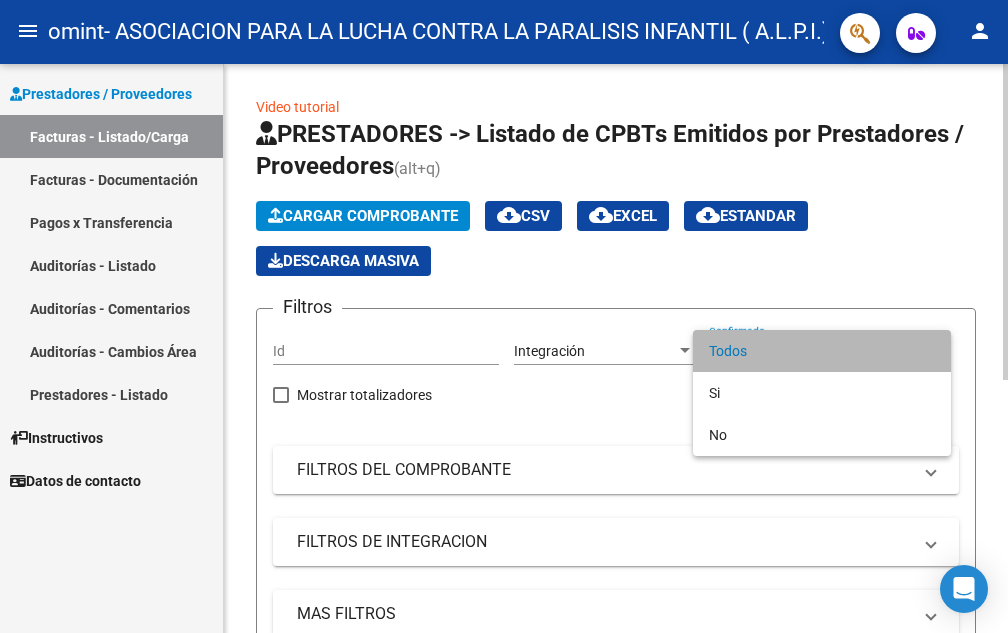 click on "Todos" at bounding box center [822, 351] 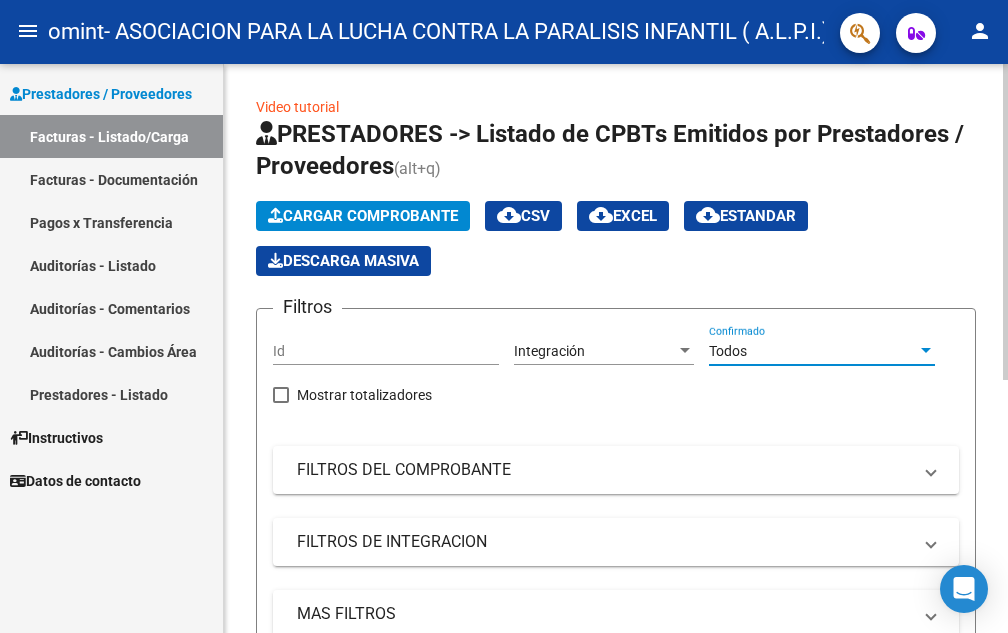 click at bounding box center (281, 395) 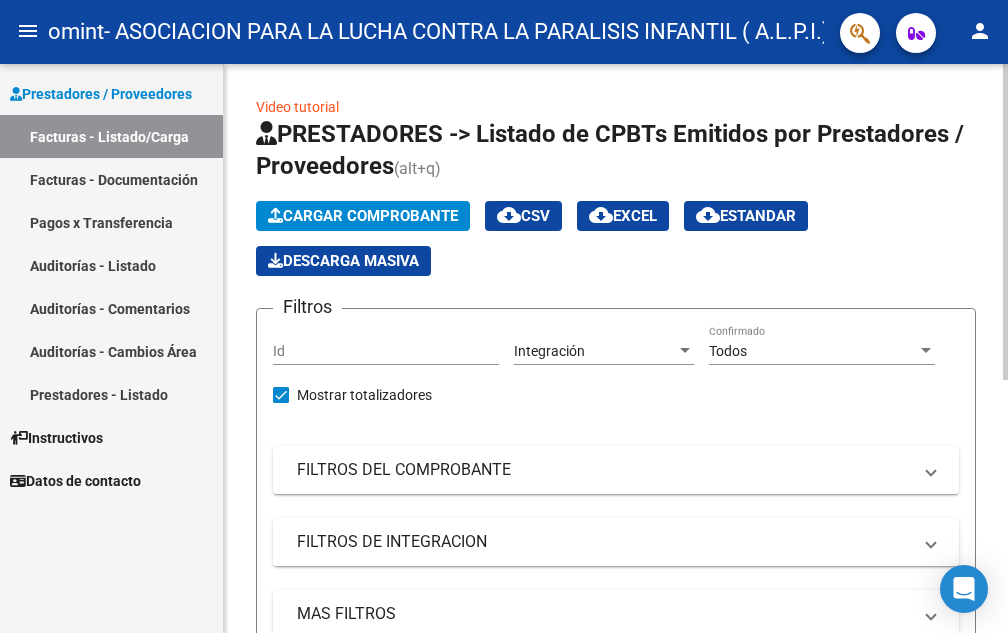 scroll, scrollTop: 100, scrollLeft: 0, axis: vertical 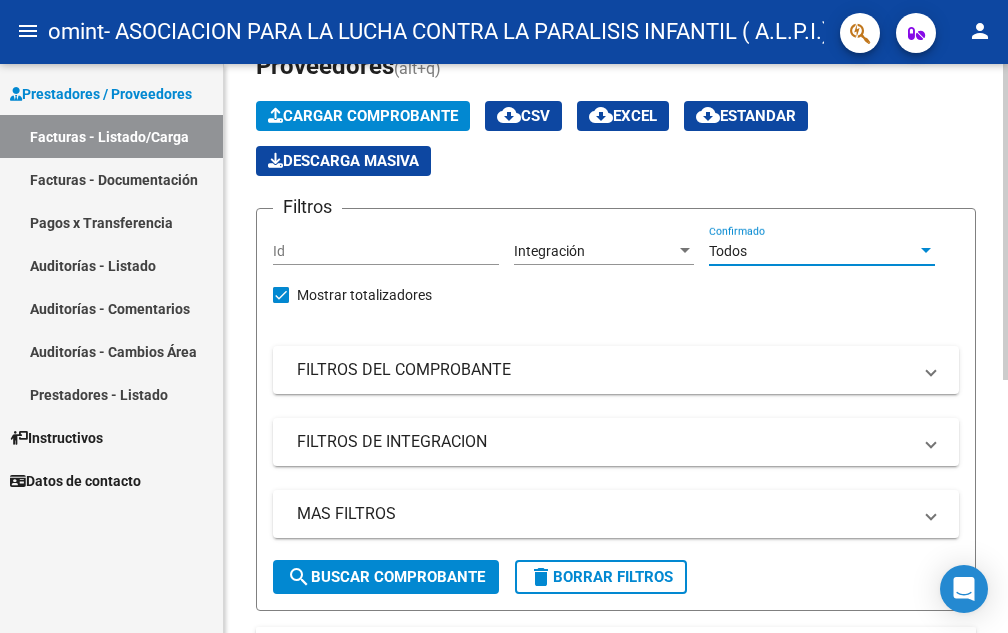click at bounding box center (926, 251) 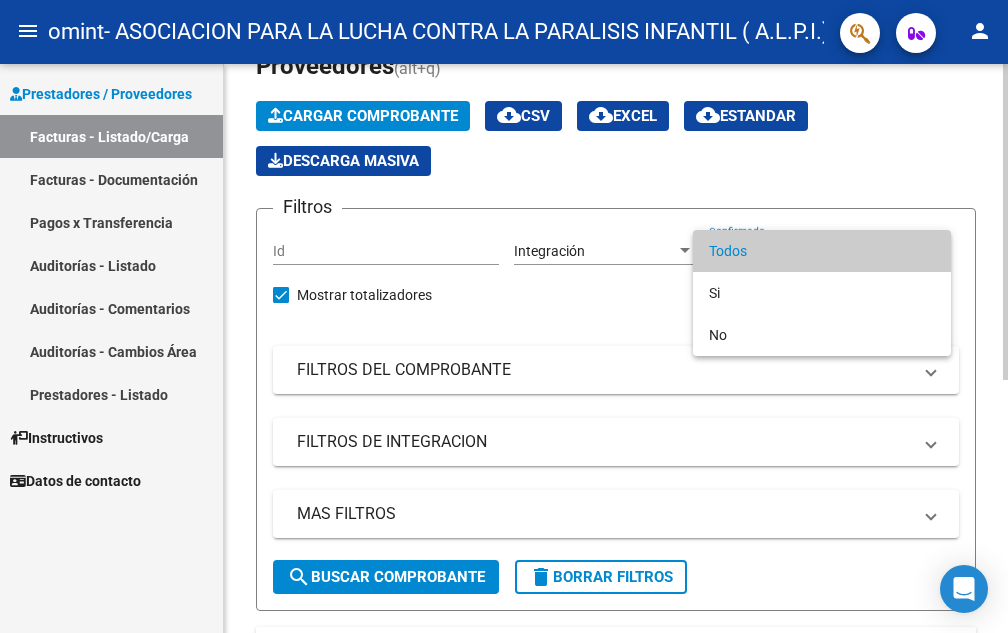 click on "Todos" at bounding box center [822, 251] 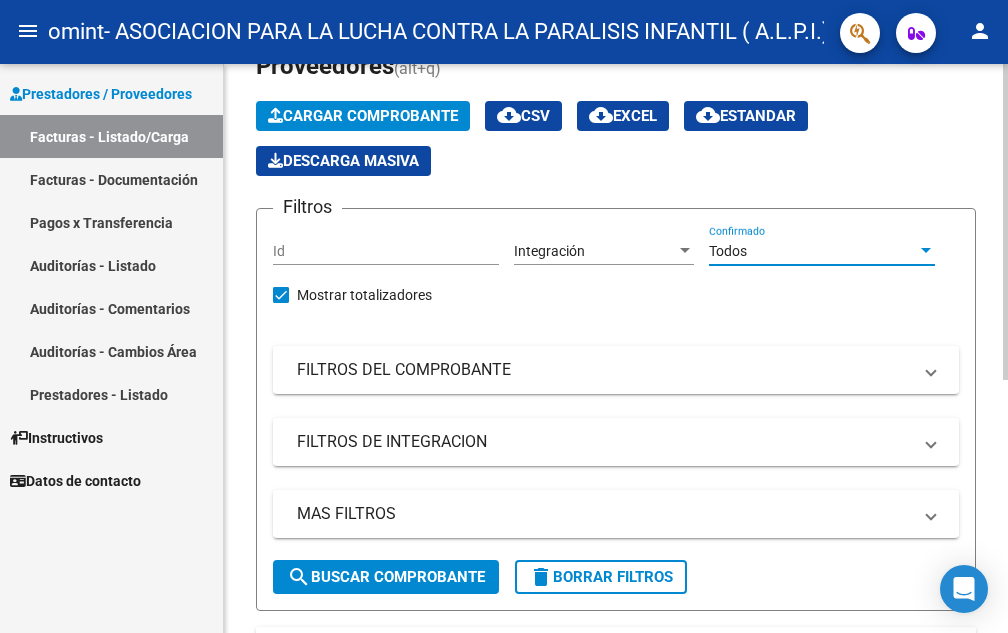 click at bounding box center (926, 251) 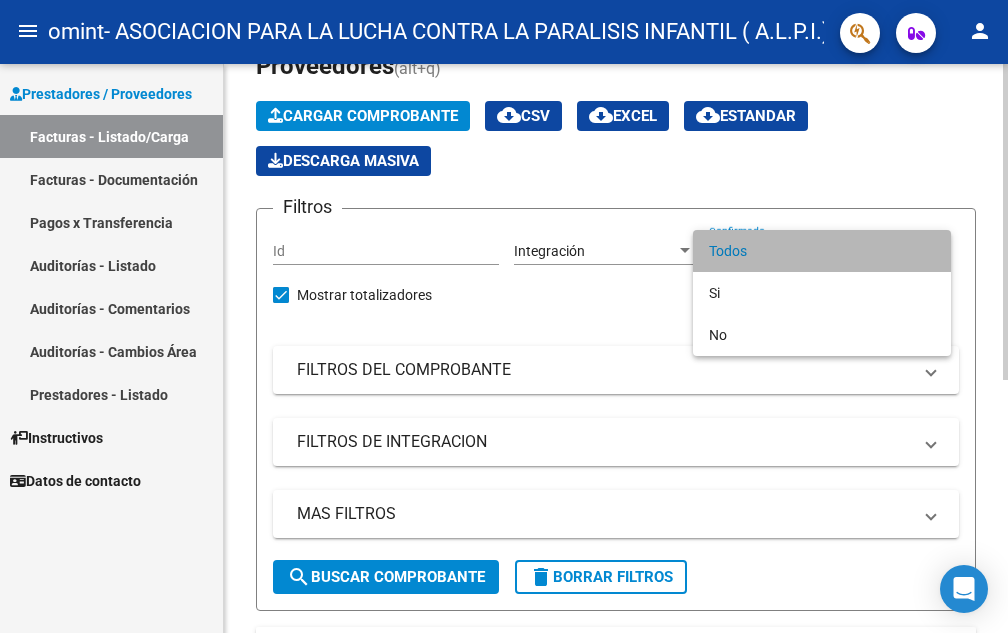 click on "Todos" at bounding box center (822, 251) 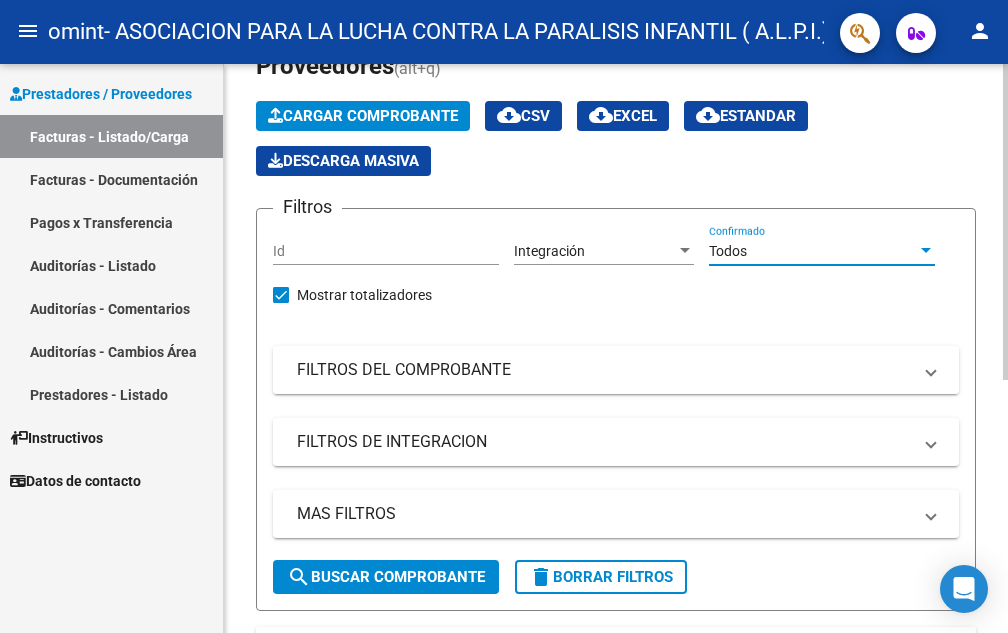 click at bounding box center [931, 370] 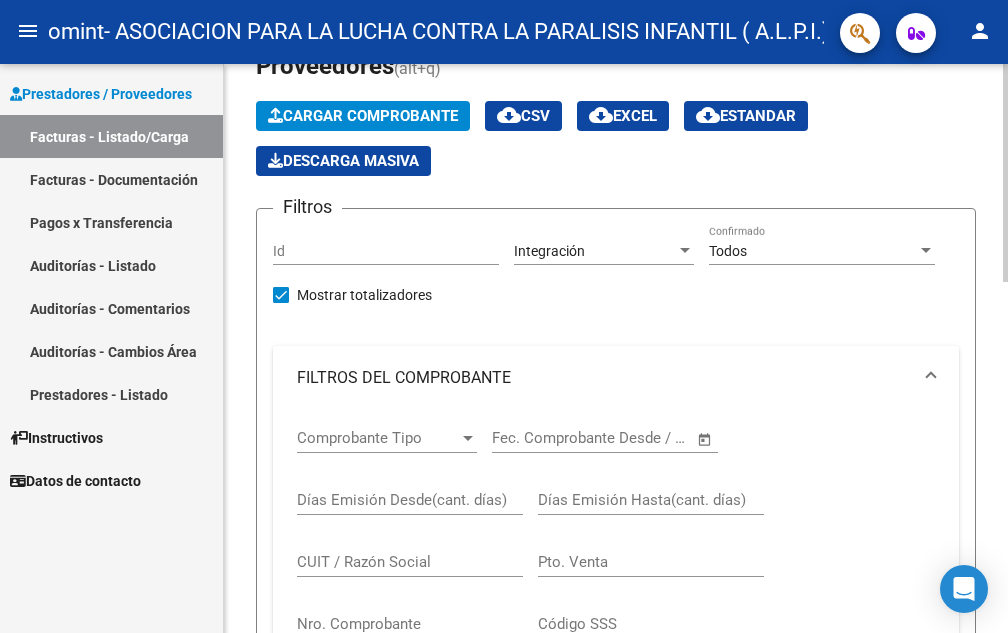 click at bounding box center (468, 438) 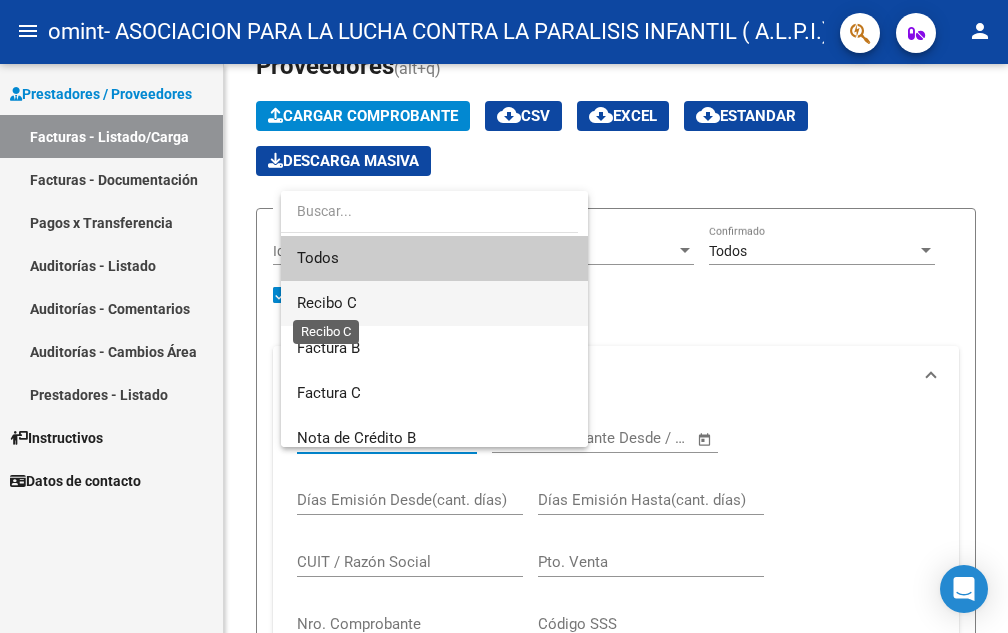 click on "Recibo C" at bounding box center [327, 303] 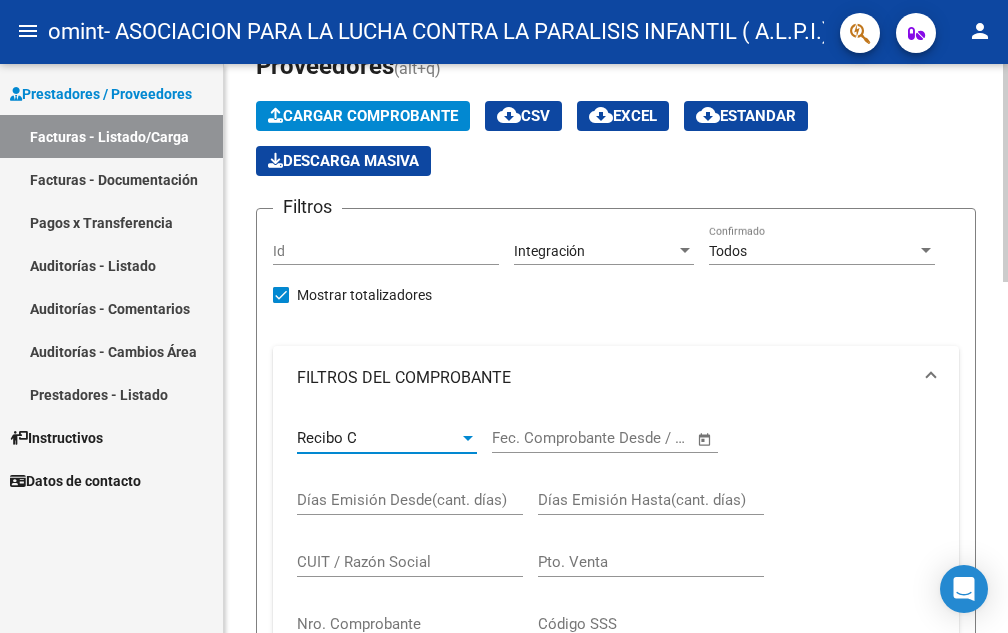 click 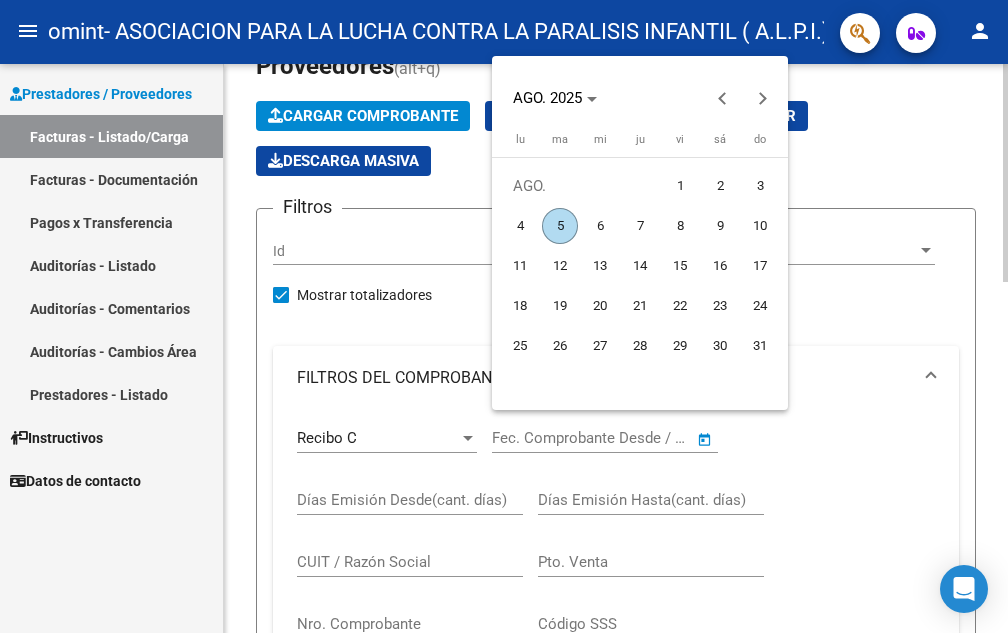 click at bounding box center (504, 316) 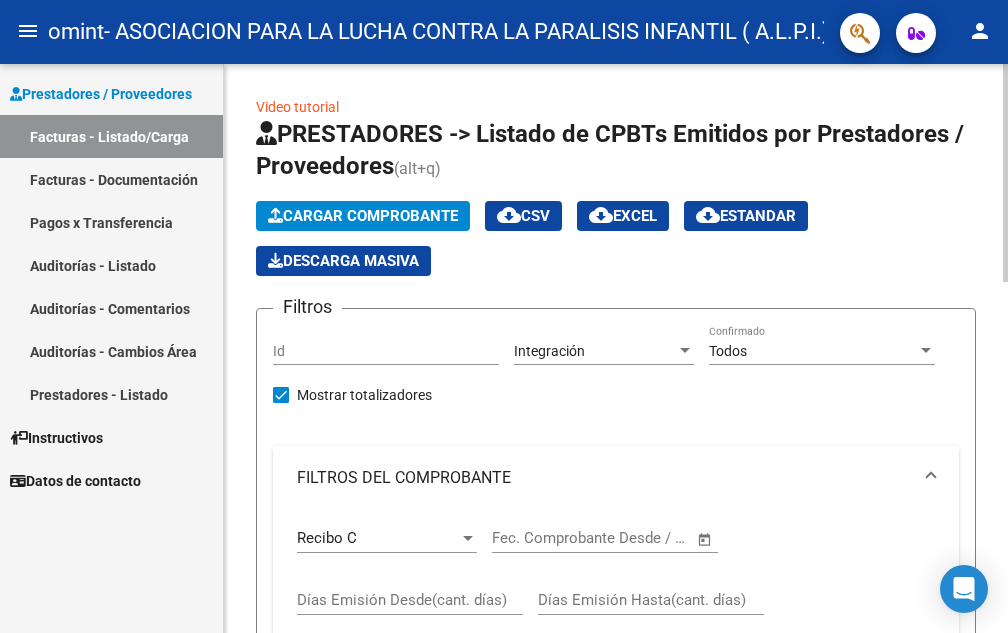 scroll, scrollTop: 300, scrollLeft: 0, axis: vertical 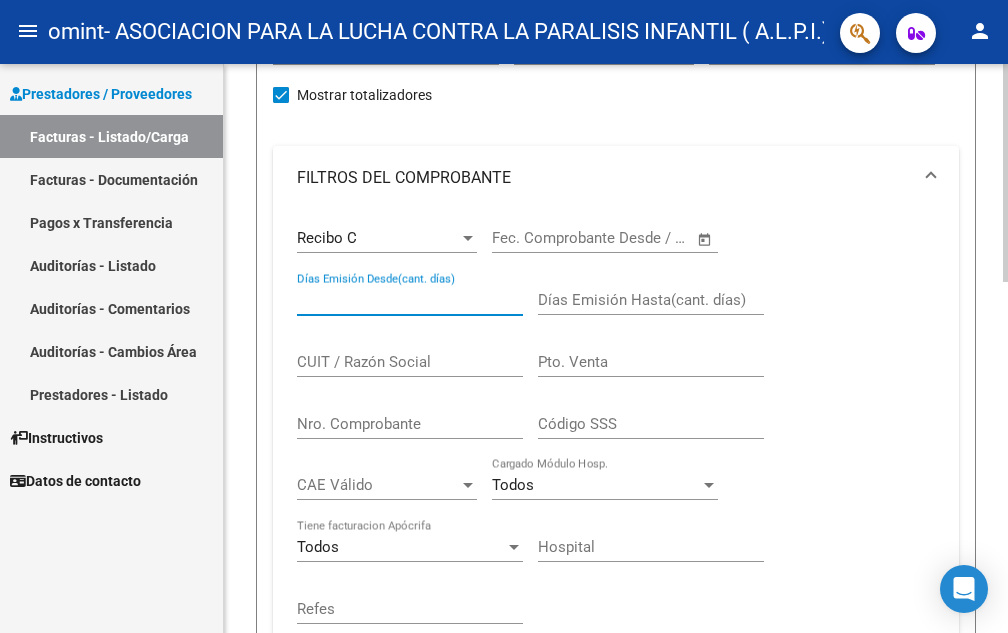 click on "Días Emisión Desde(cant. días)" at bounding box center (410, 300) 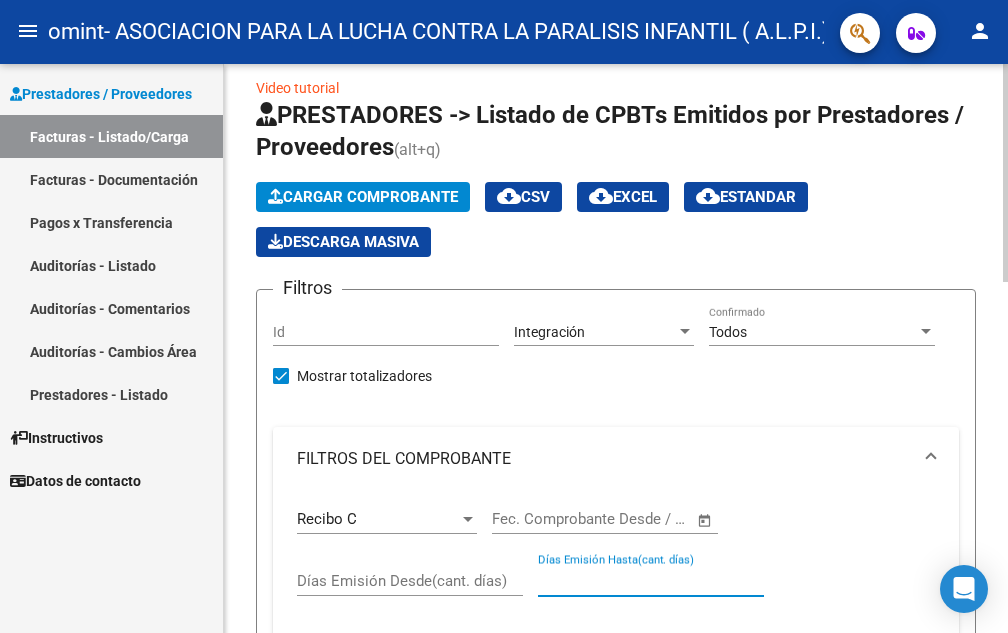 scroll, scrollTop: 0, scrollLeft: 0, axis: both 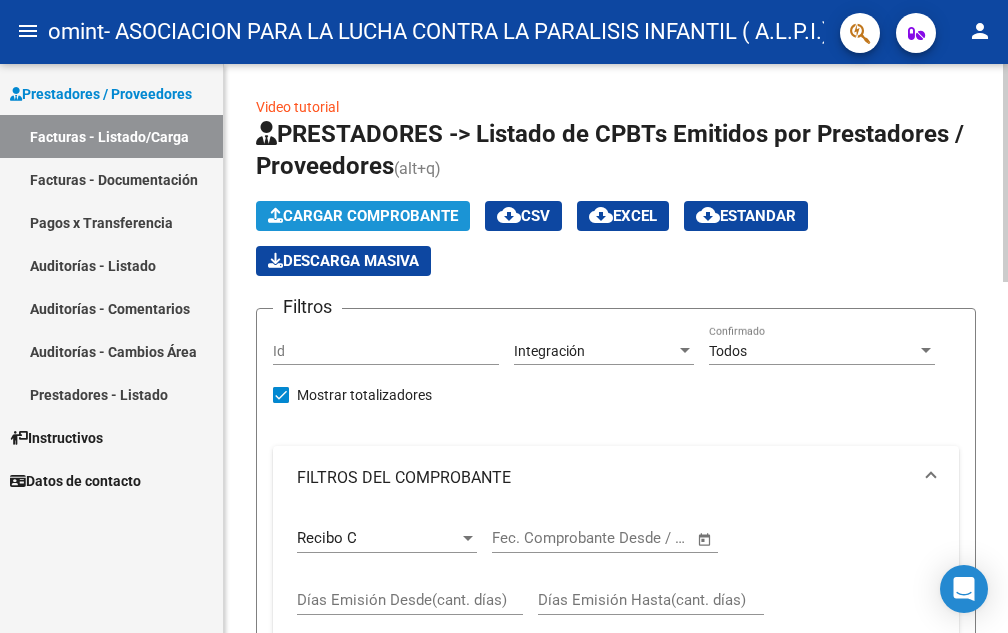 click on "Cargar Comprobante" 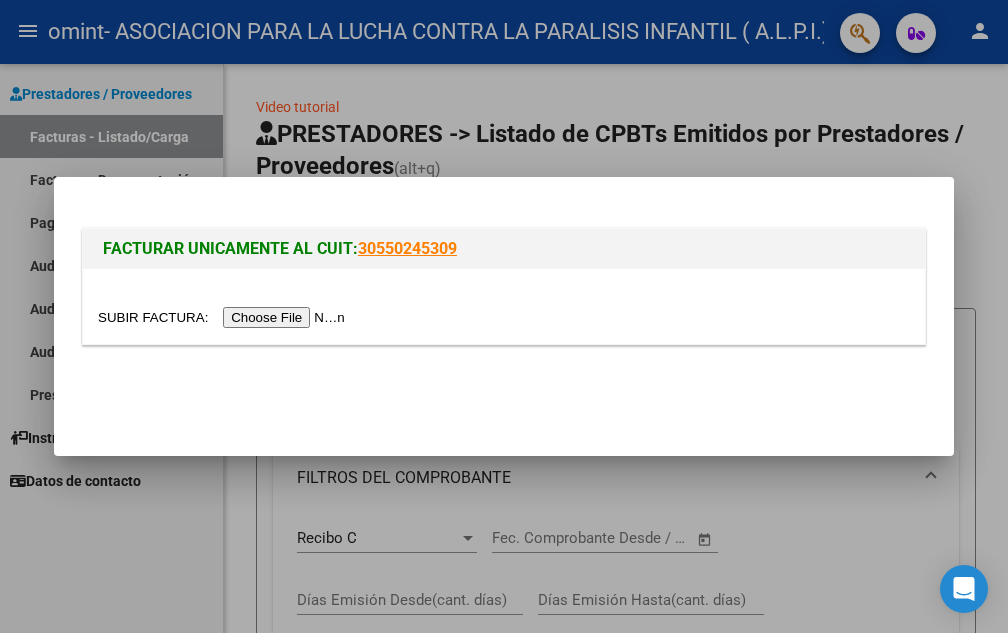 click at bounding box center (224, 317) 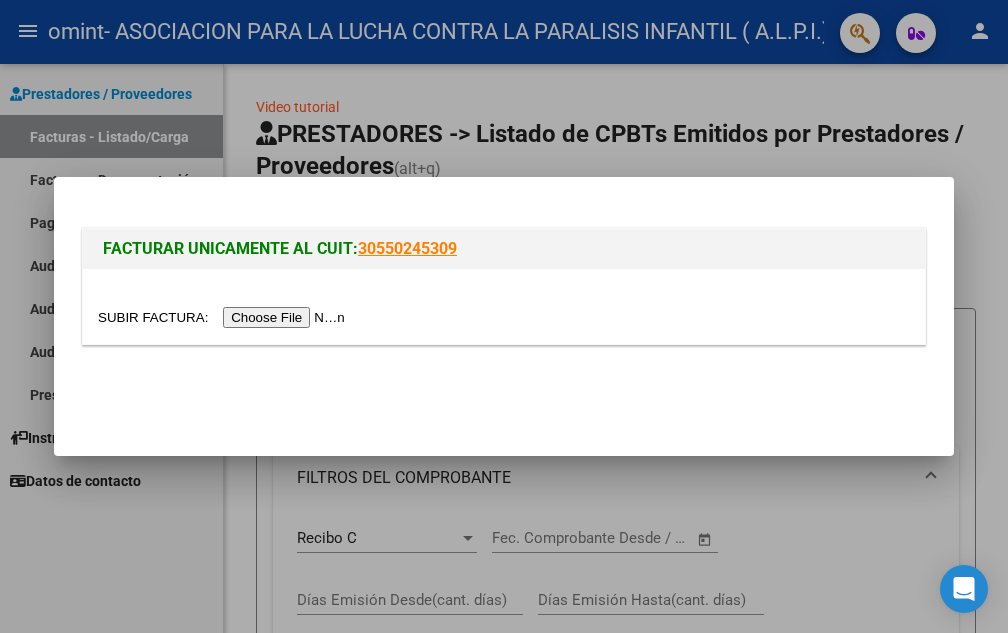 click at bounding box center [224, 317] 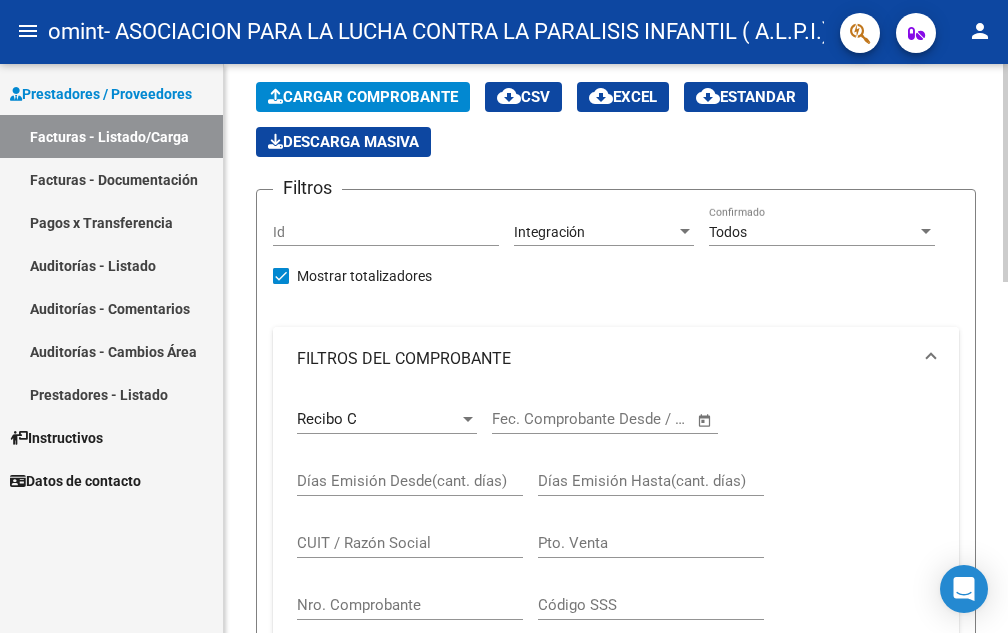 scroll, scrollTop: 19, scrollLeft: 0, axis: vertical 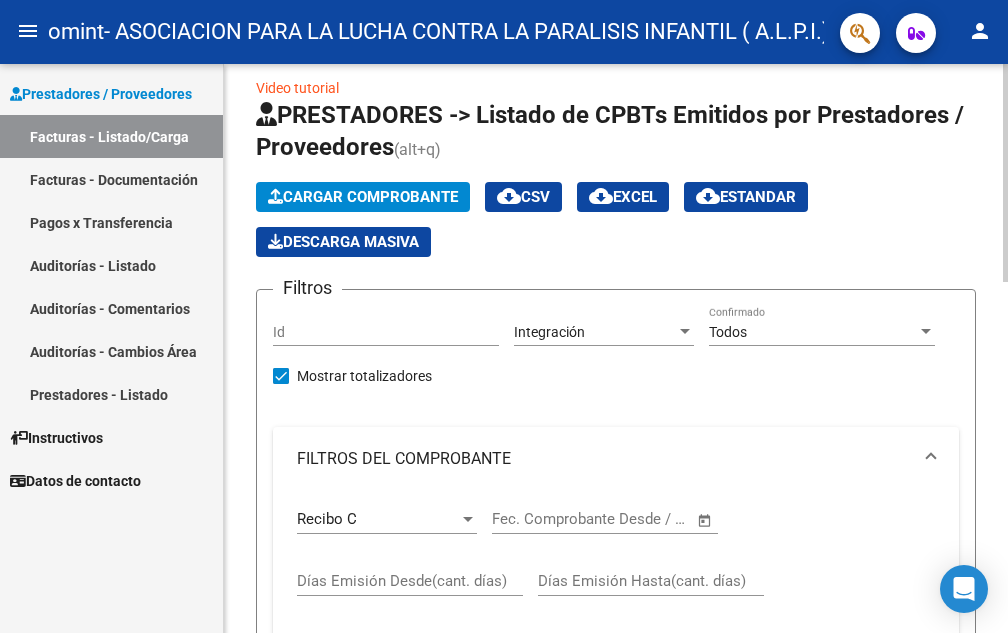 click on "Cargar Comprobante" 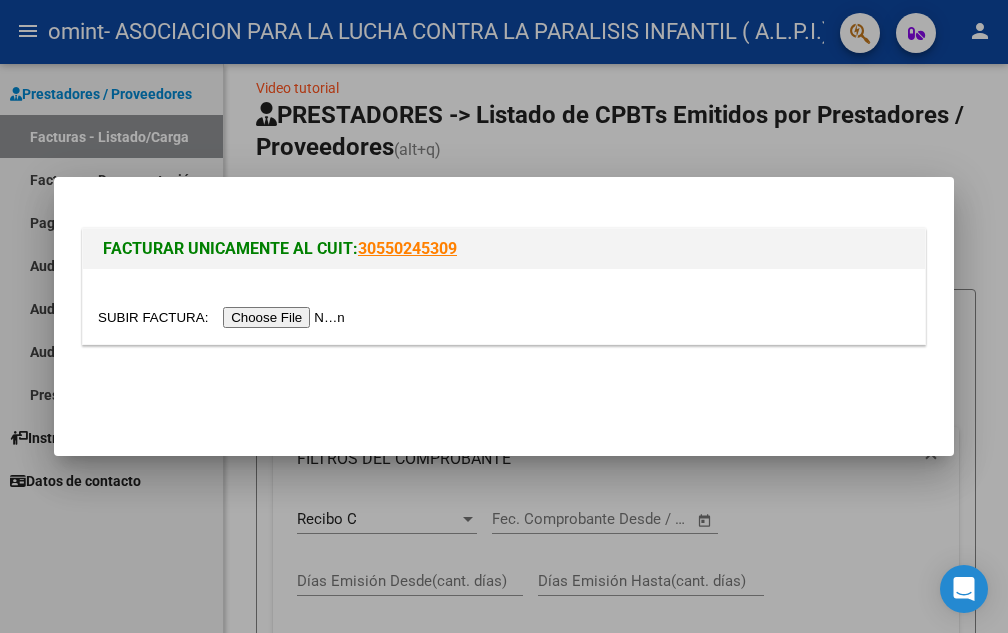 click at bounding box center (224, 317) 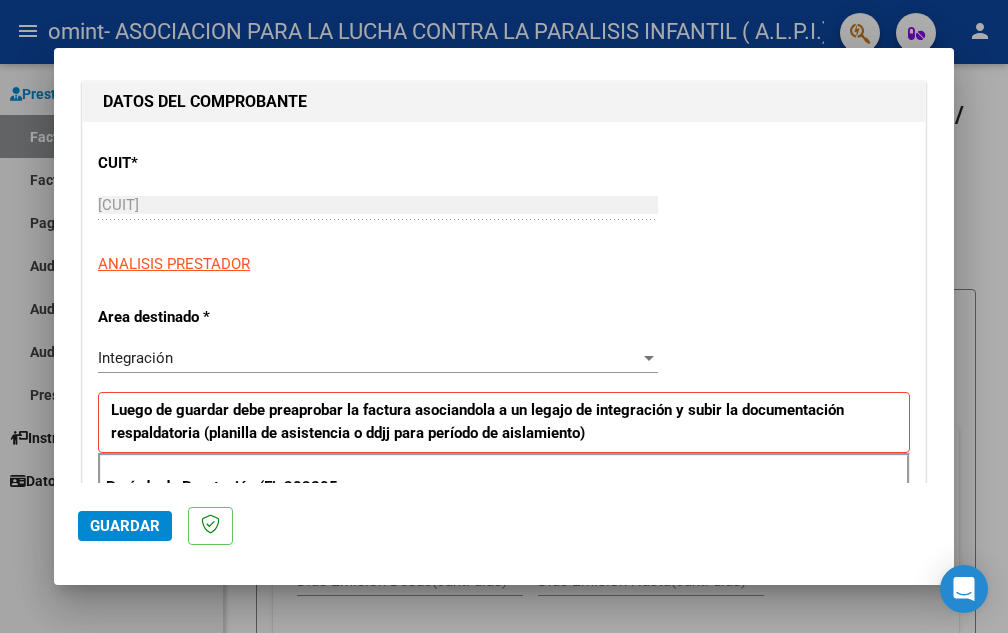 scroll, scrollTop: 300, scrollLeft: 0, axis: vertical 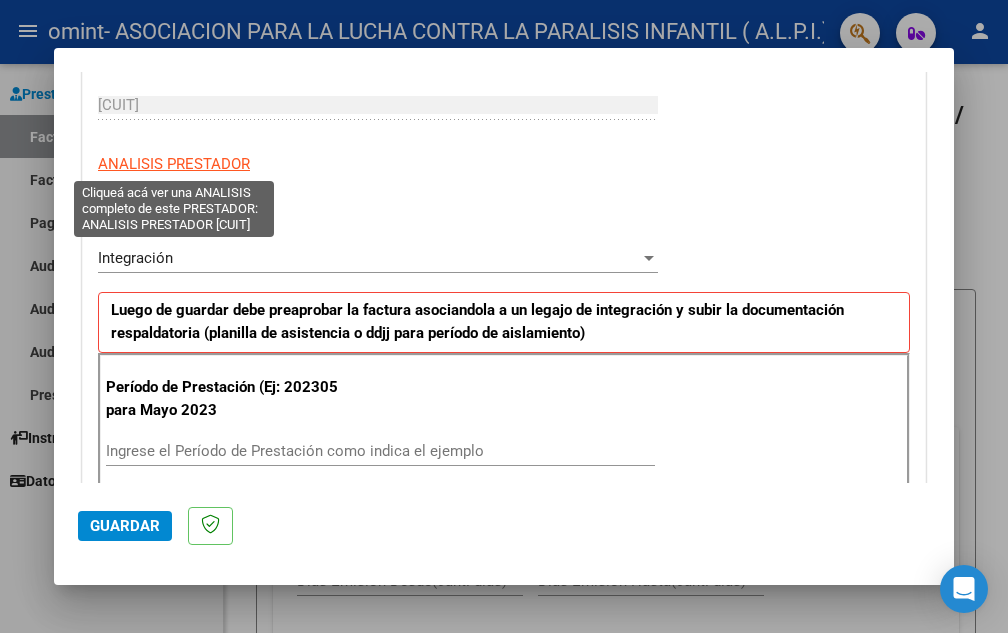 click on "ANALISIS PRESTADOR" at bounding box center (174, 164) 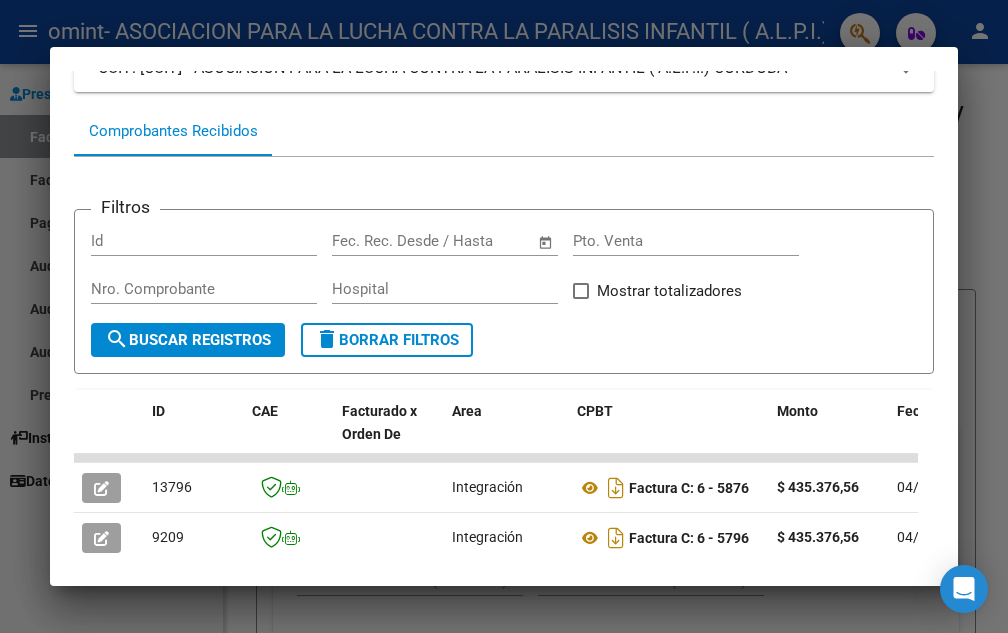 scroll, scrollTop: 0, scrollLeft: 0, axis: both 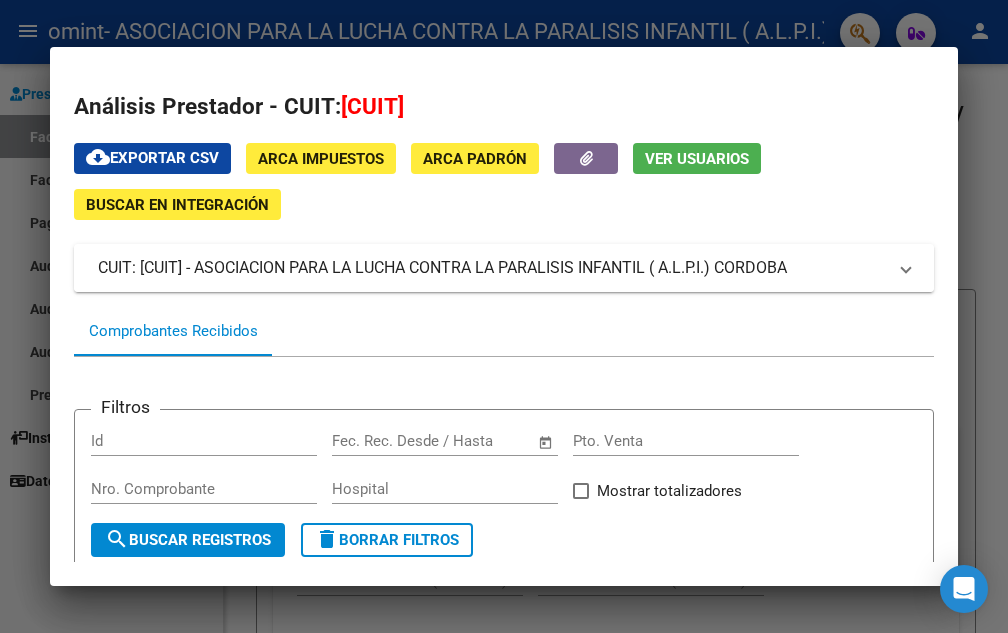 click at bounding box center (906, 268) 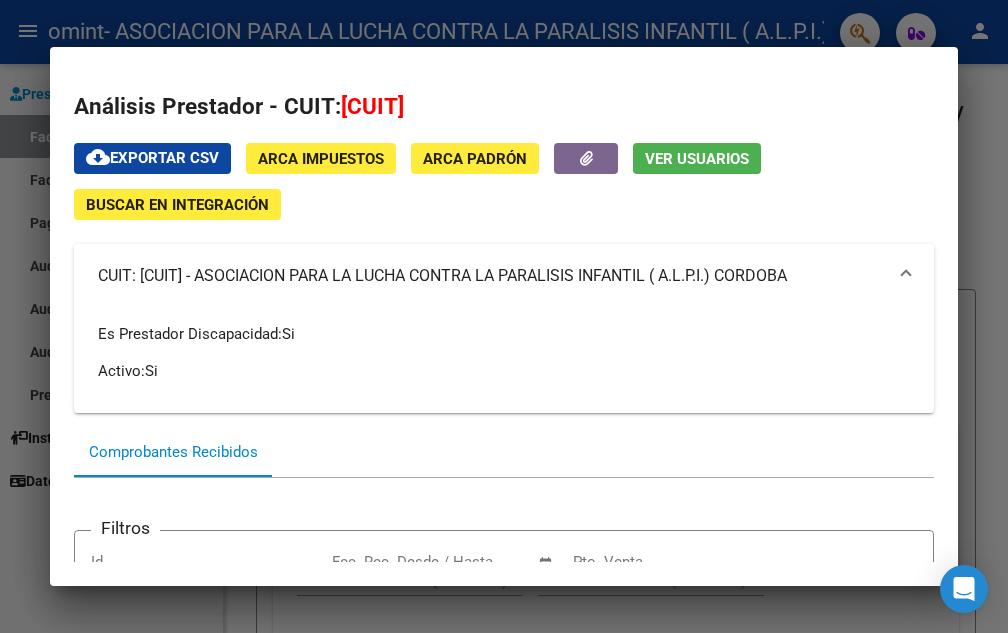 click at bounding box center (906, 276) 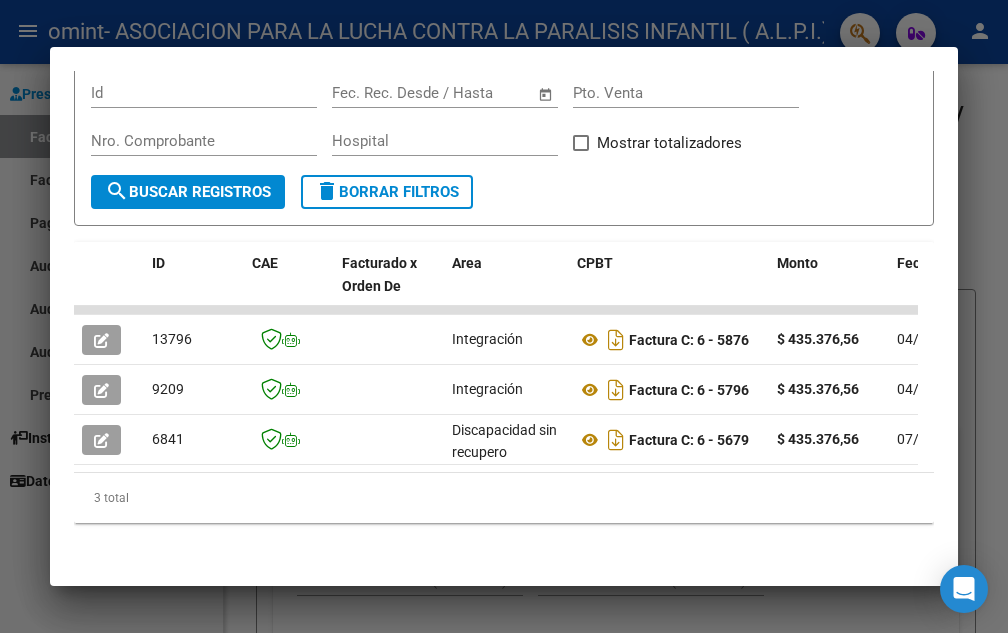 scroll, scrollTop: 162, scrollLeft: 0, axis: vertical 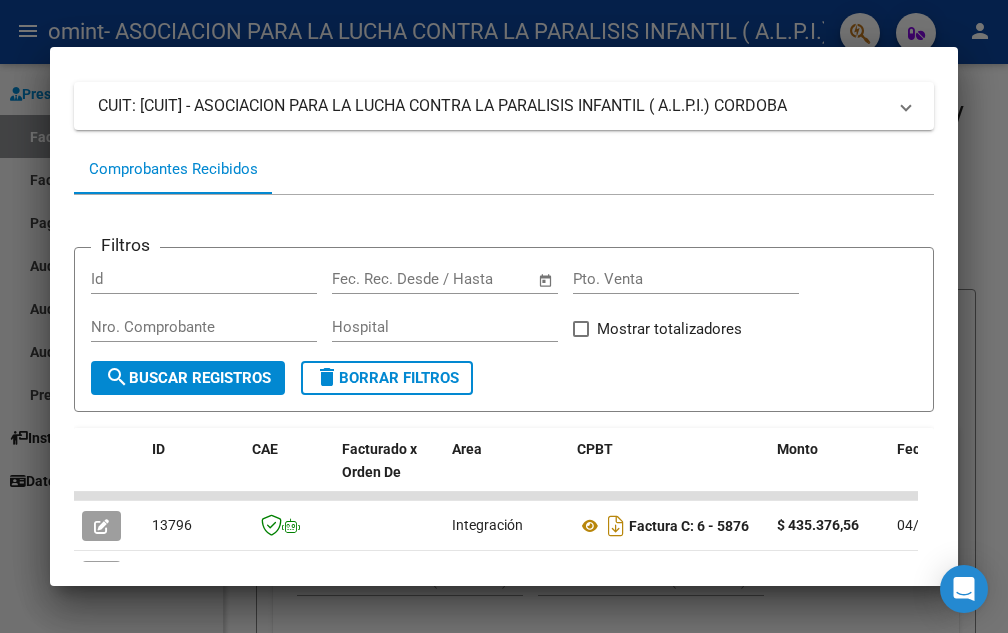 click on "Id" at bounding box center [204, 279] 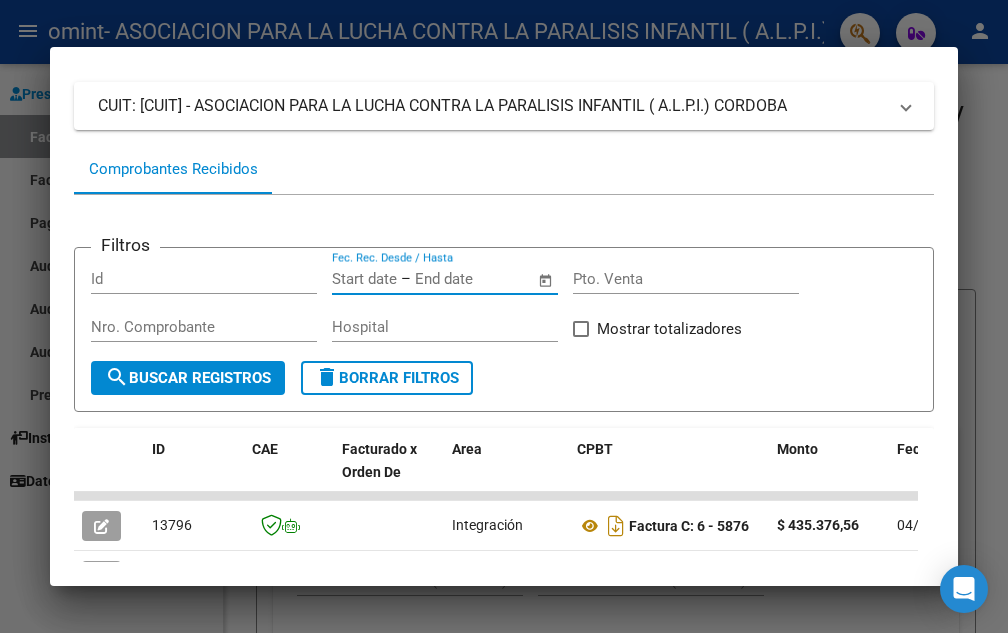 click at bounding box center [463, 279] 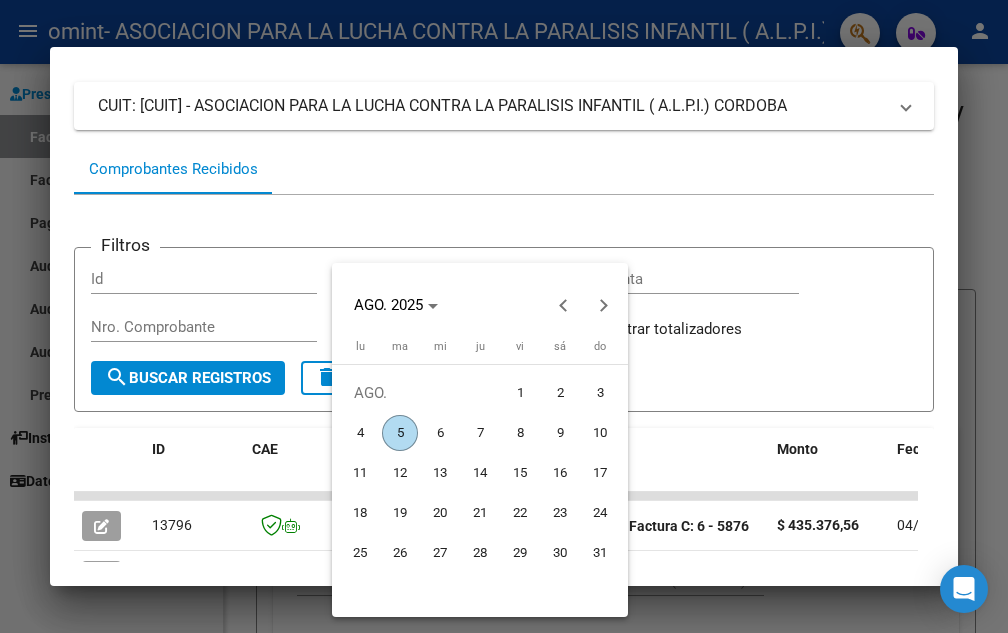 click on "5" at bounding box center (400, 433) 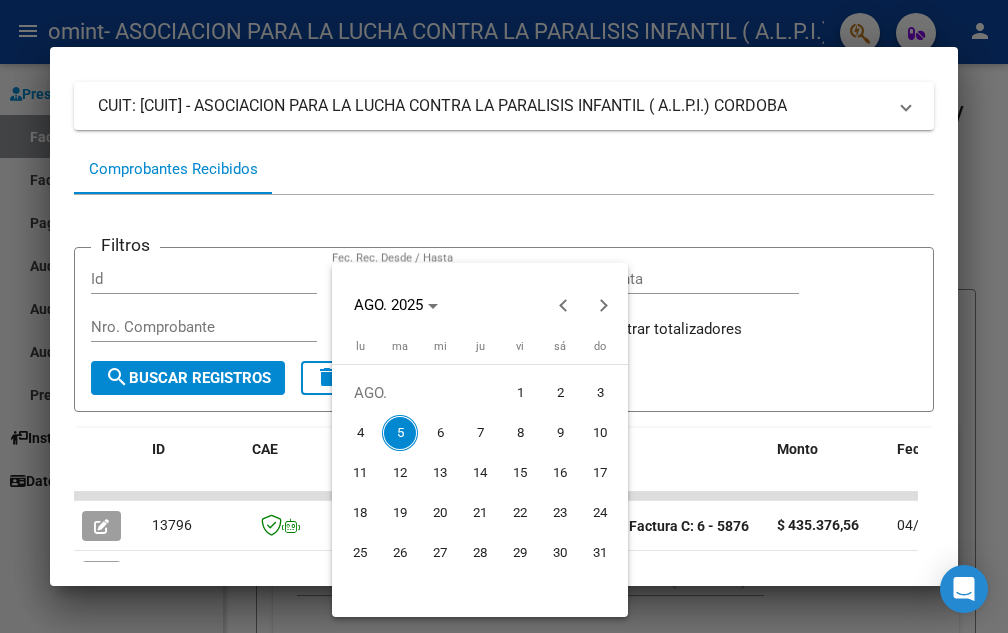 click at bounding box center (504, 316) 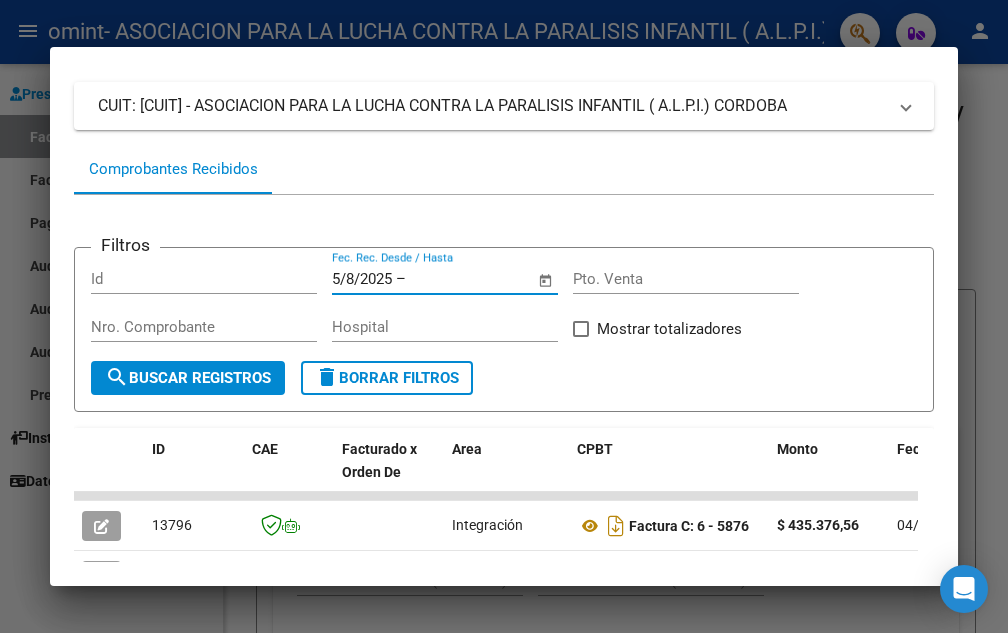 click on "Pto. Venta" at bounding box center [686, 279] 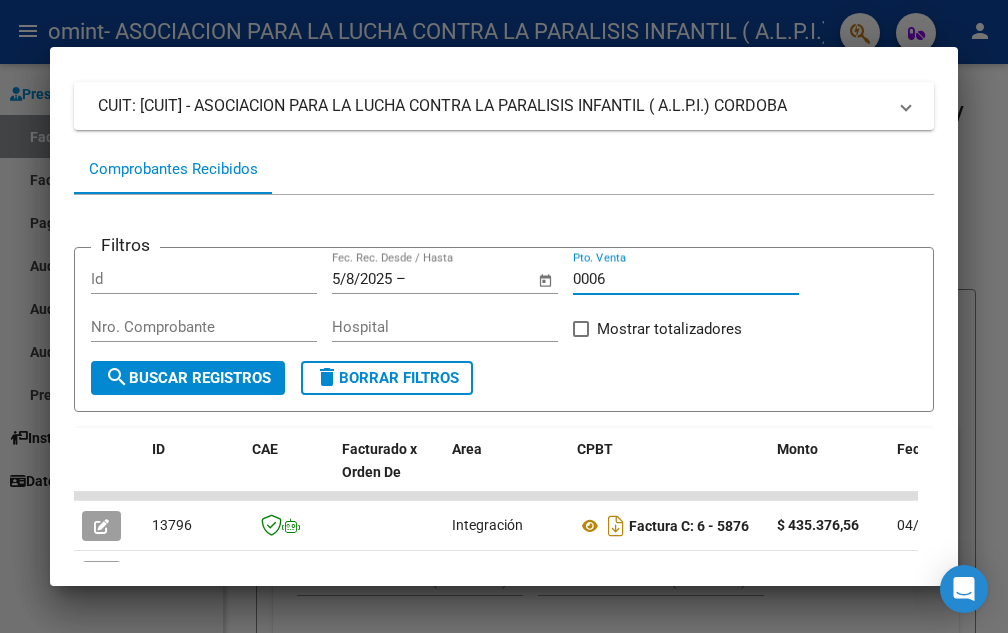 type on "0006" 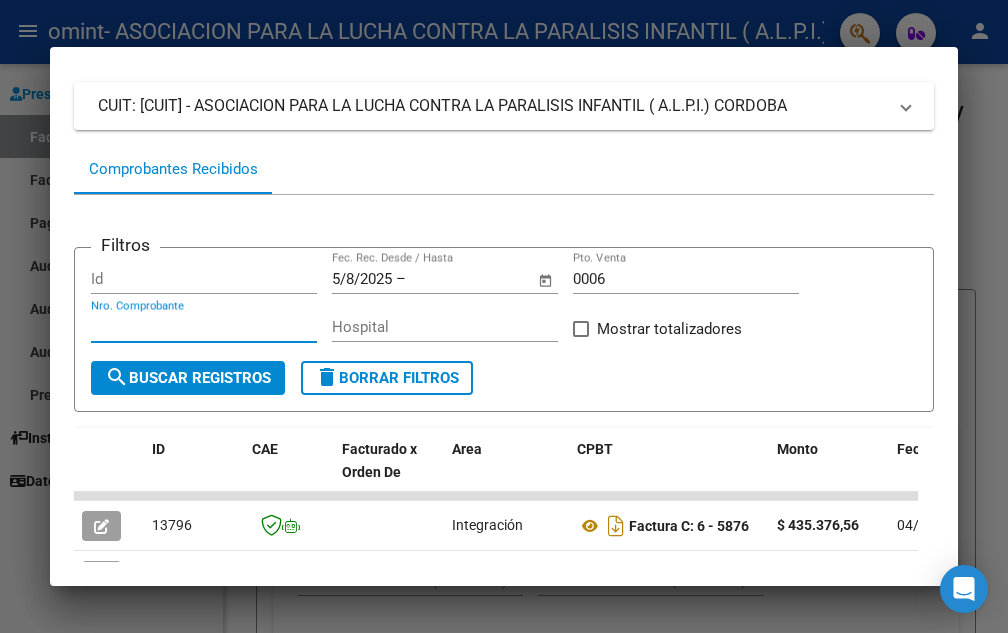 click on "Hospital" at bounding box center [445, 327] 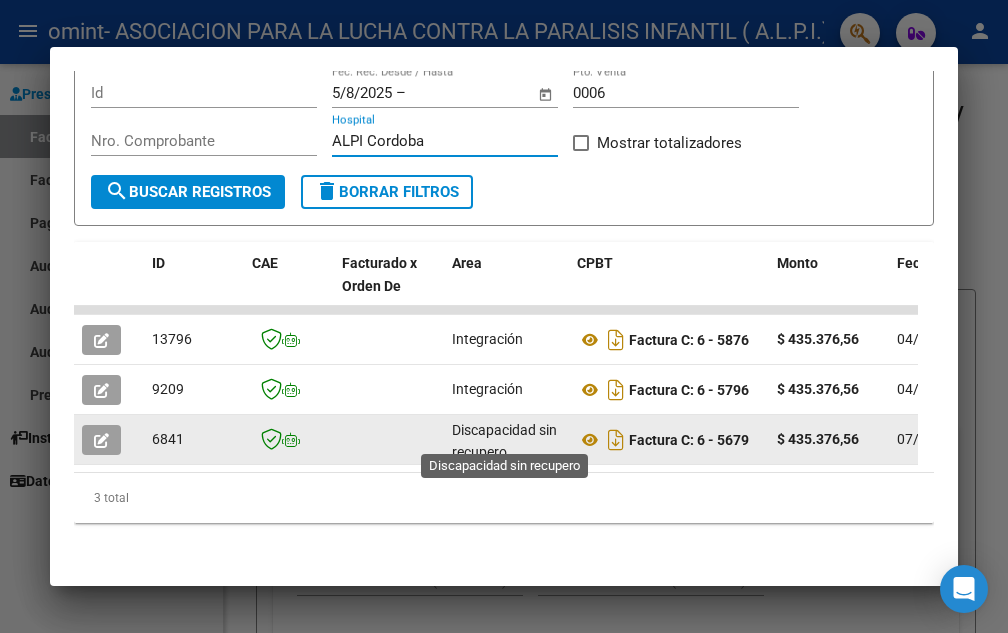 scroll, scrollTop: 162, scrollLeft: 0, axis: vertical 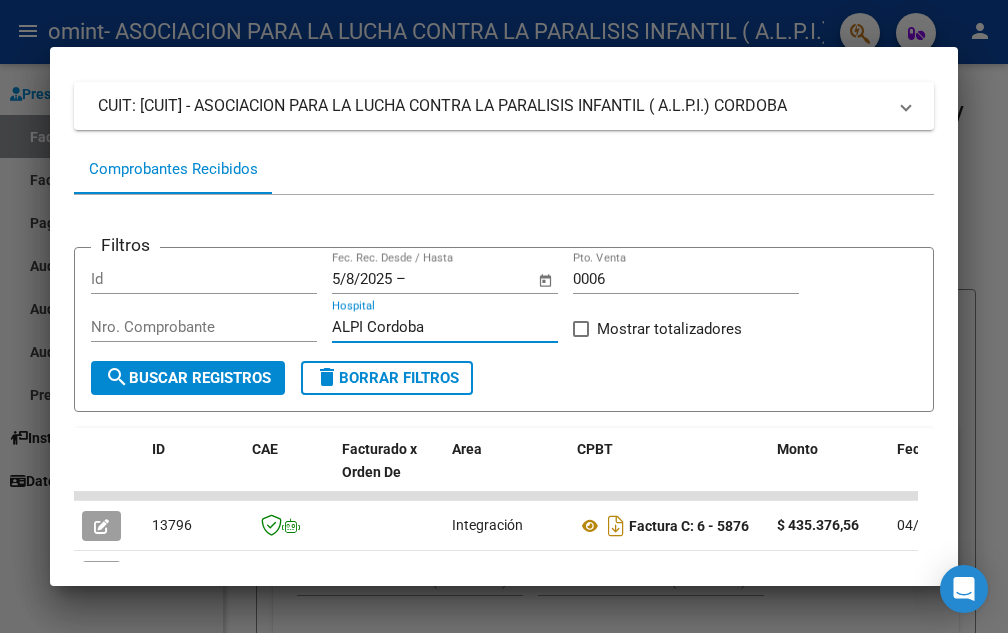 type on "ALPI Cordoba" 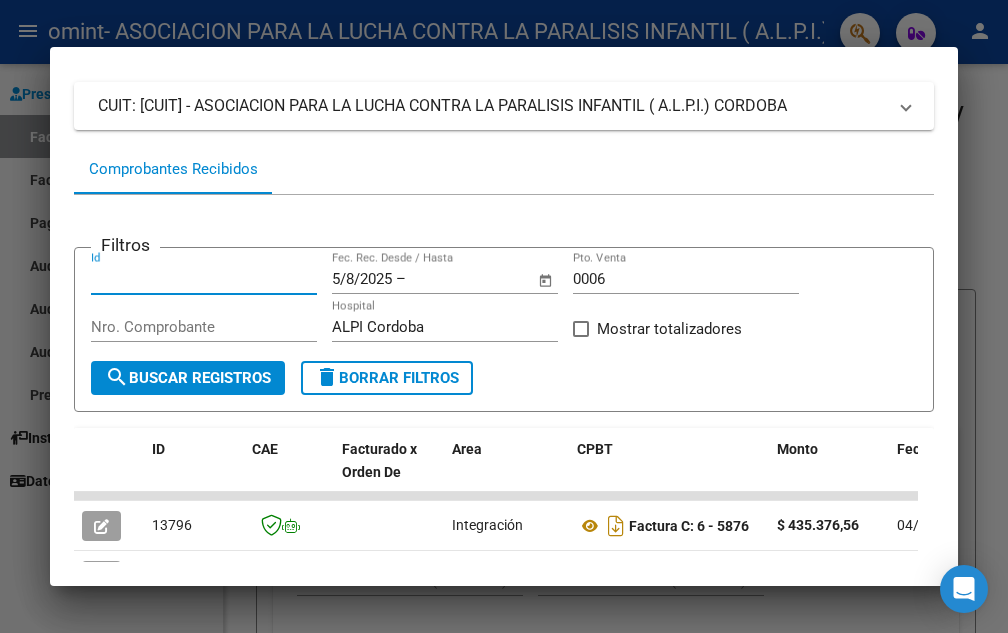 click on "Id" at bounding box center [204, 279] 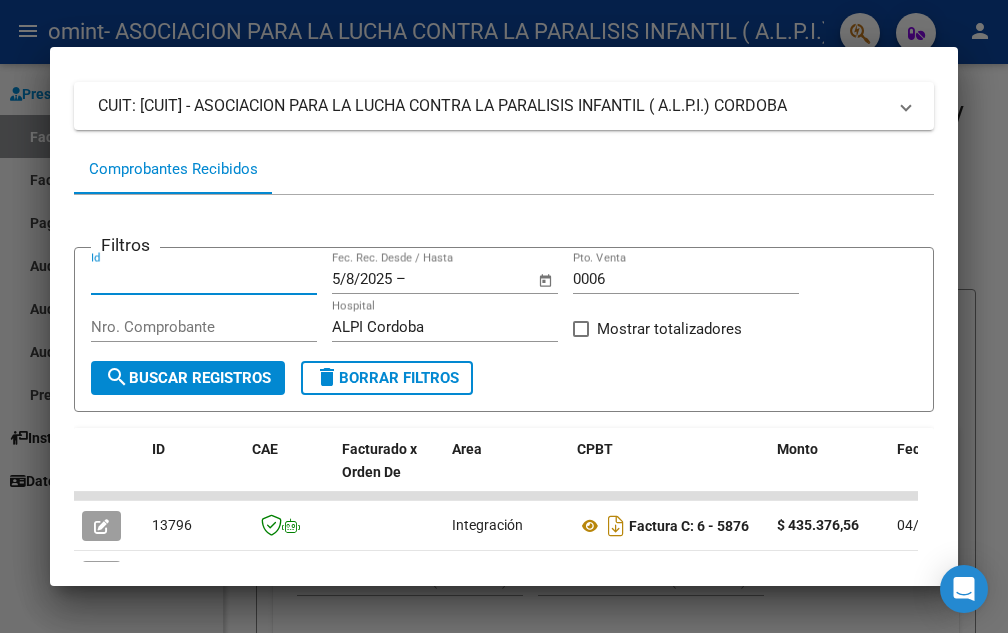 click on "Id" at bounding box center [204, 279] 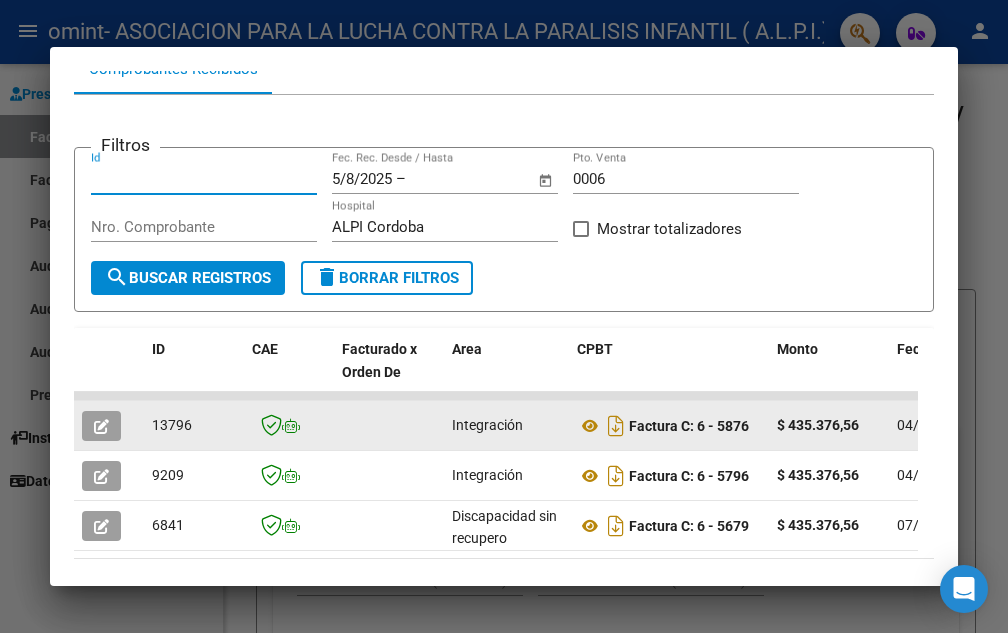scroll, scrollTop: 162, scrollLeft: 0, axis: vertical 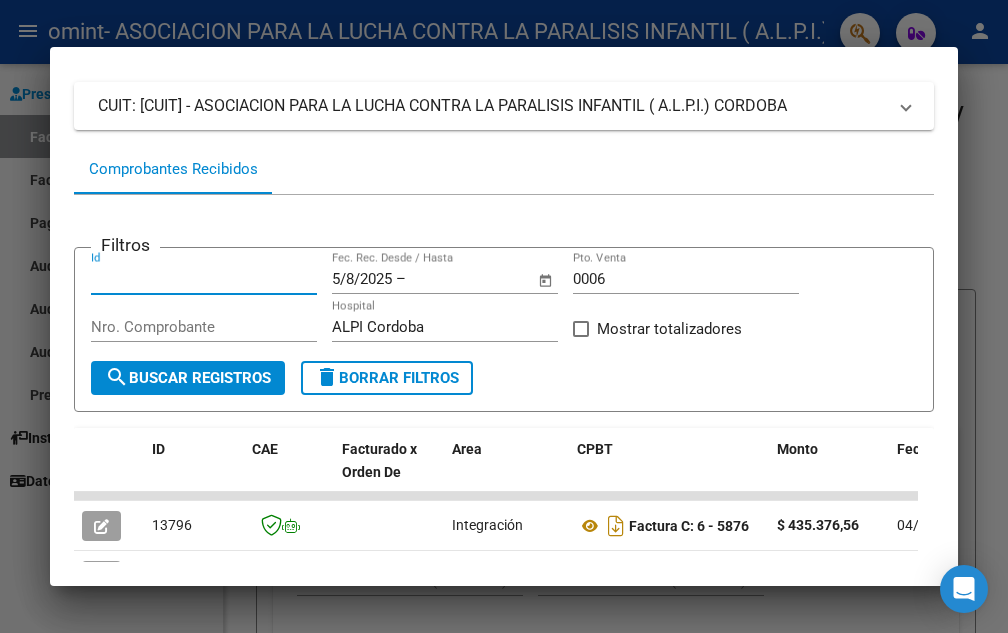 click on "Id" at bounding box center (204, 279) 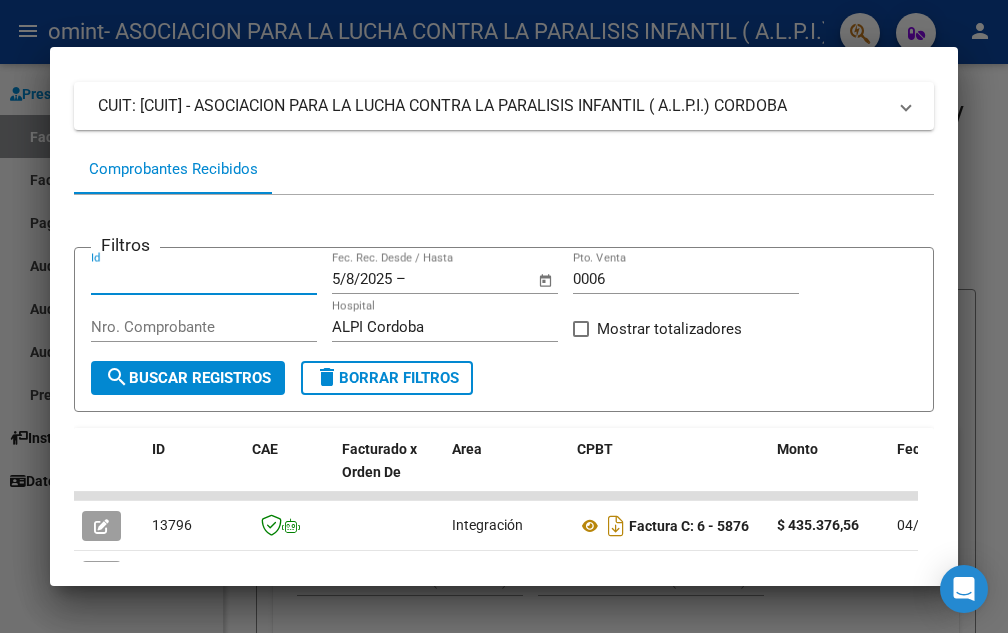 click on "Nro. Comprobante" at bounding box center [204, 327] 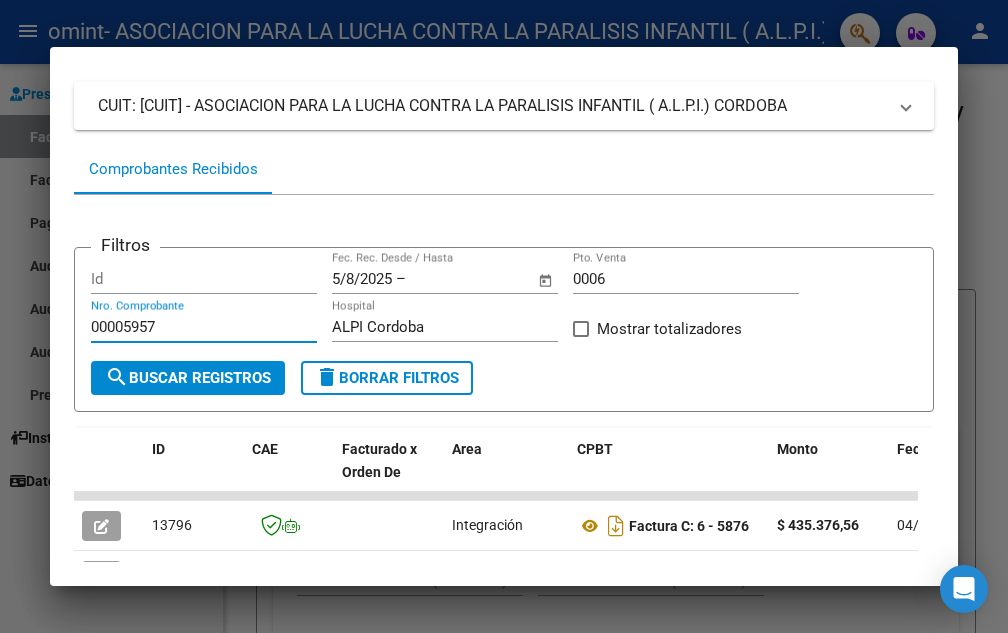 type on "00005957" 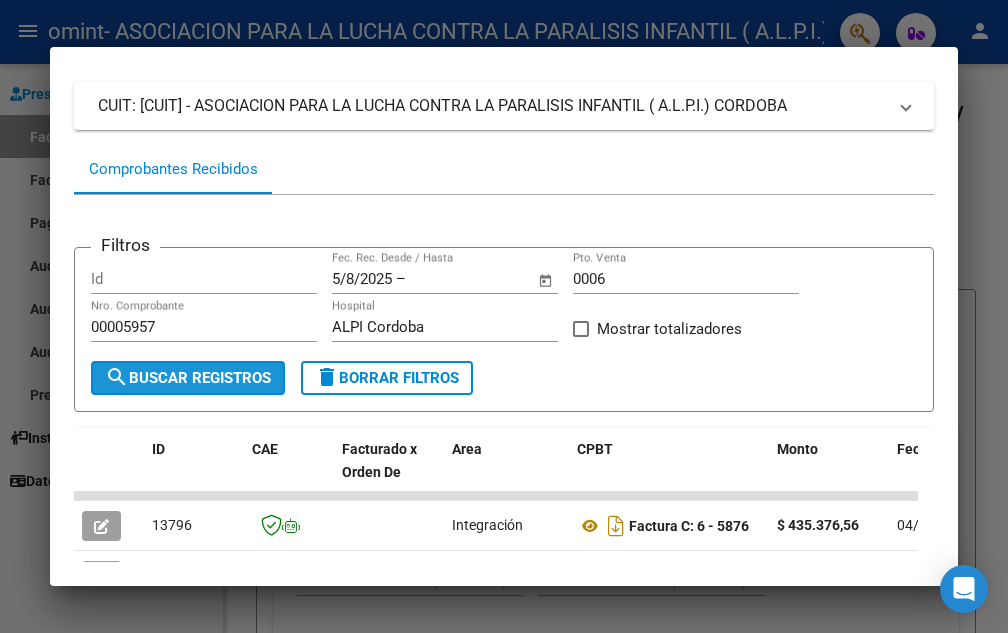 click on "search  Buscar Registros" at bounding box center (188, 378) 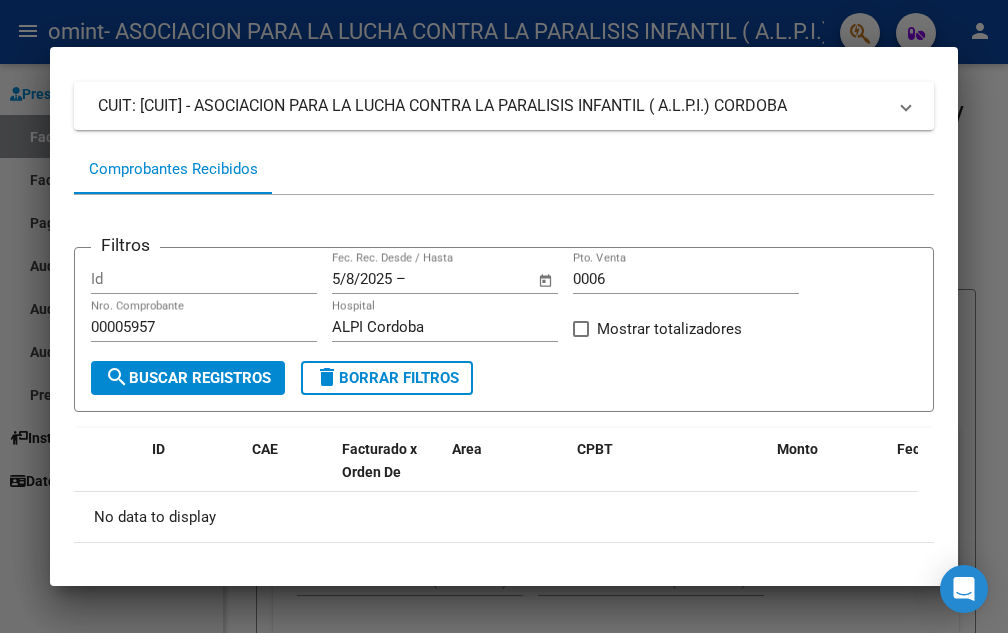scroll, scrollTop: 232, scrollLeft: 0, axis: vertical 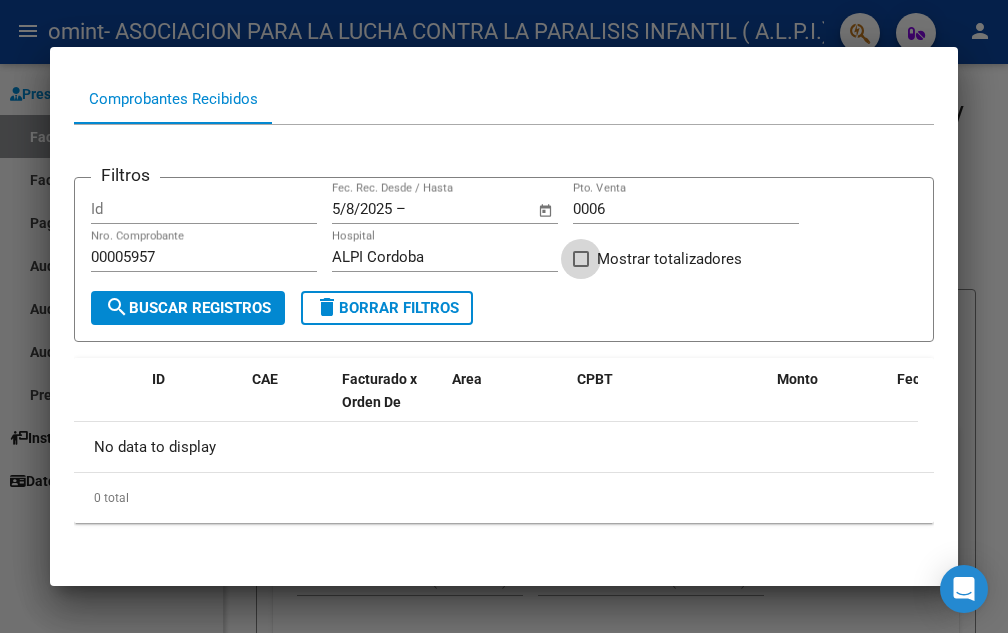click at bounding box center (581, 259) 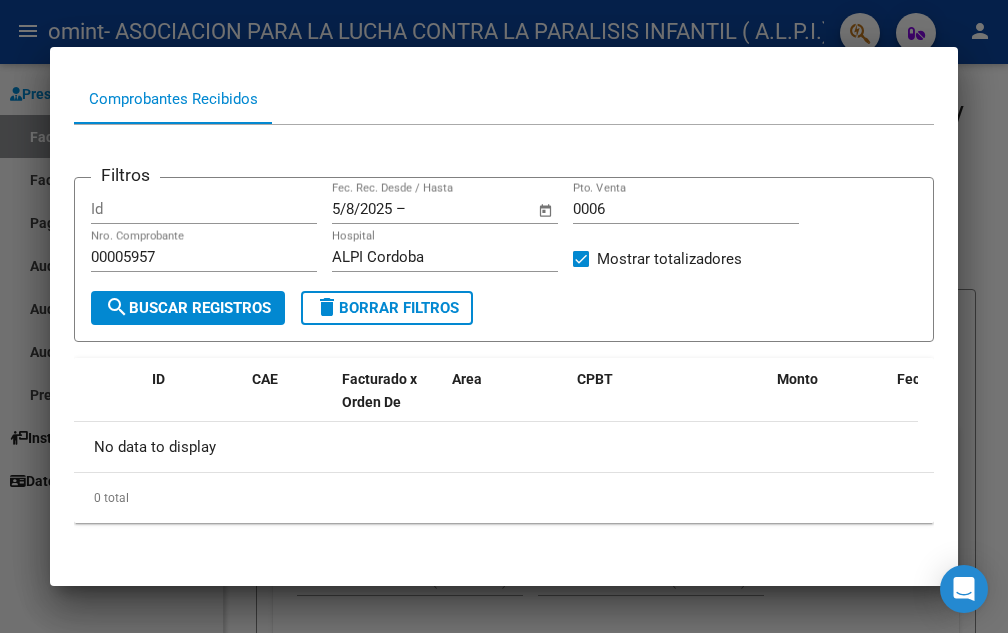 click on "search  Buscar Registros" at bounding box center (188, 308) 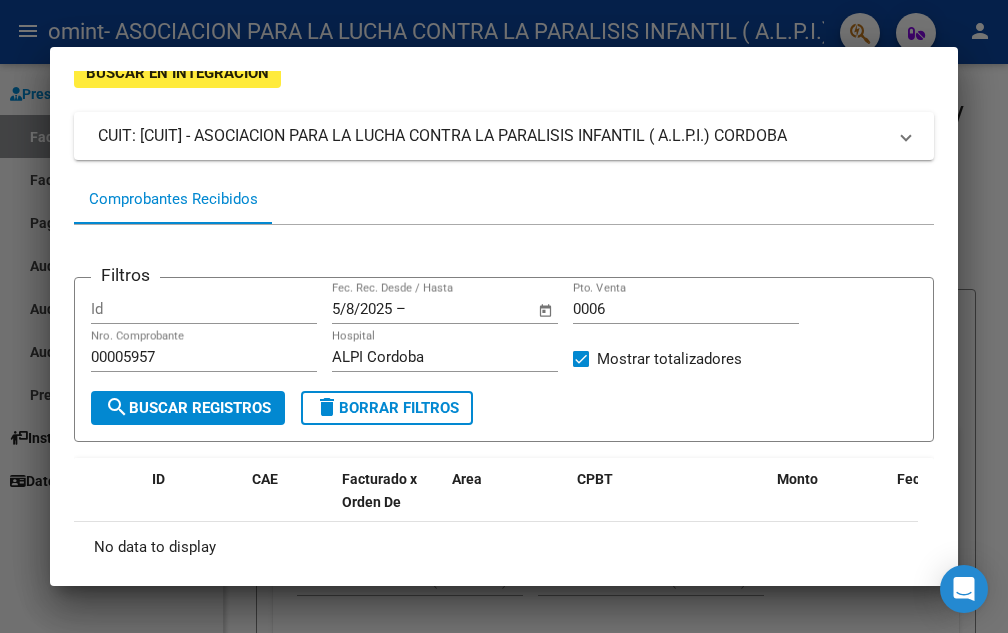 scroll, scrollTop: 0, scrollLeft: 0, axis: both 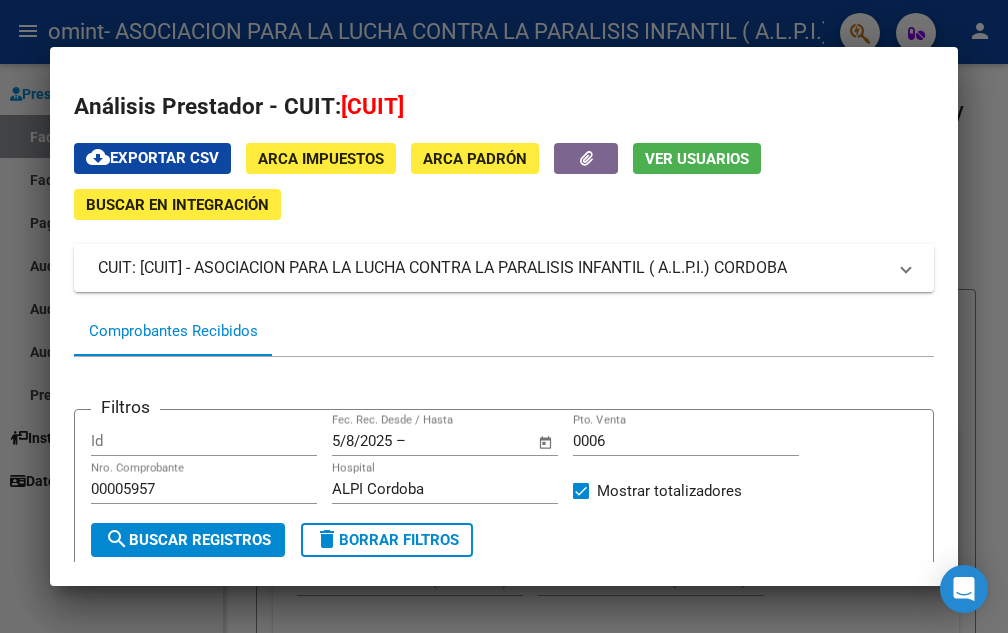 click on "Buscar en Integración" 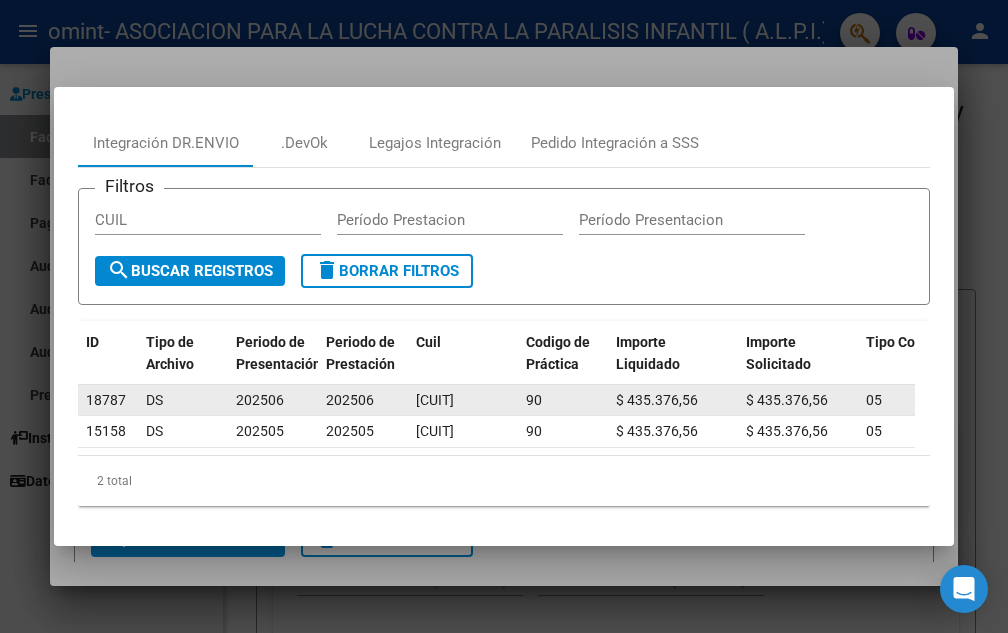 scroll, scrollTop: 0, scrollLeft: 0, axis: both 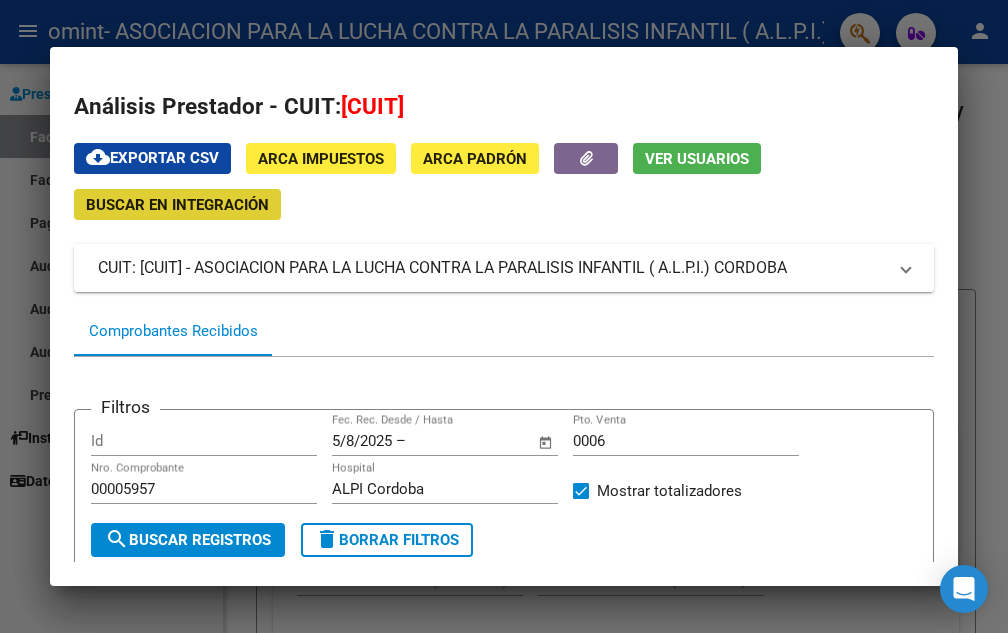 type 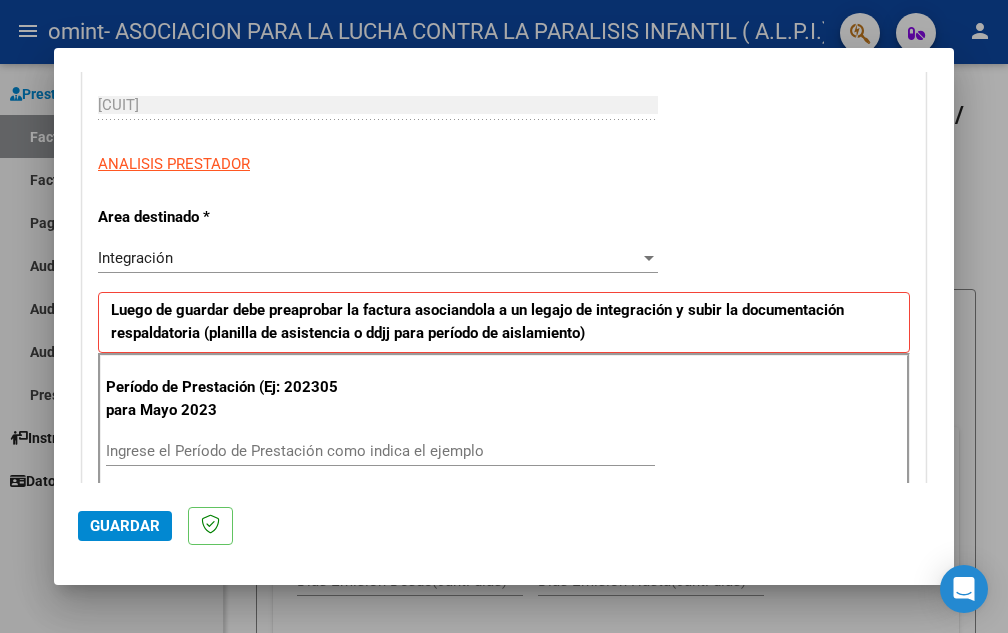 scroll, scrollTop: 0, scrollLeft: 0, axis: both 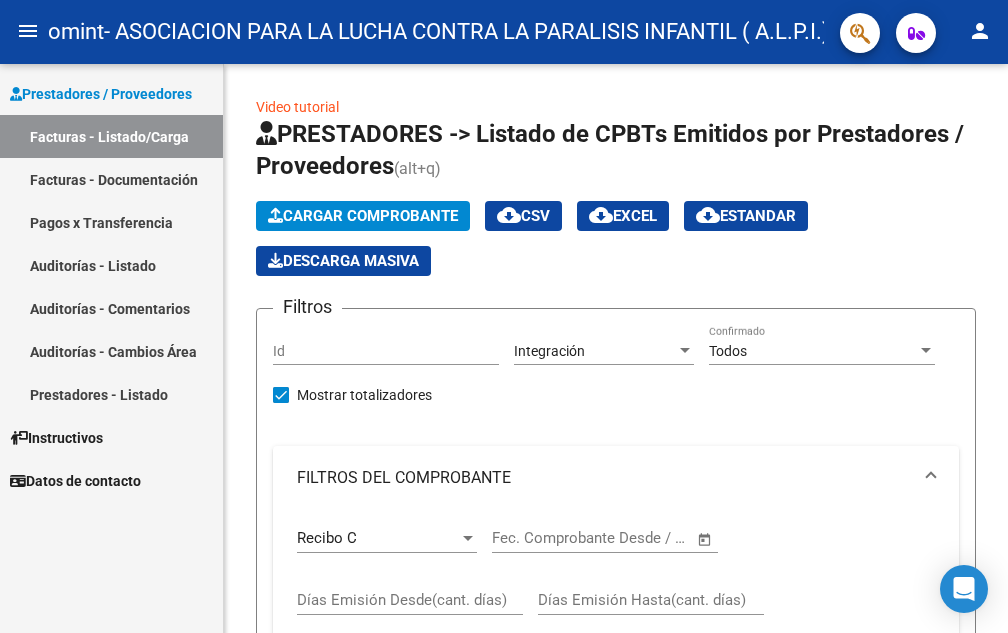 click on "Facturas - Documentación" at bounding box center (111, 179) 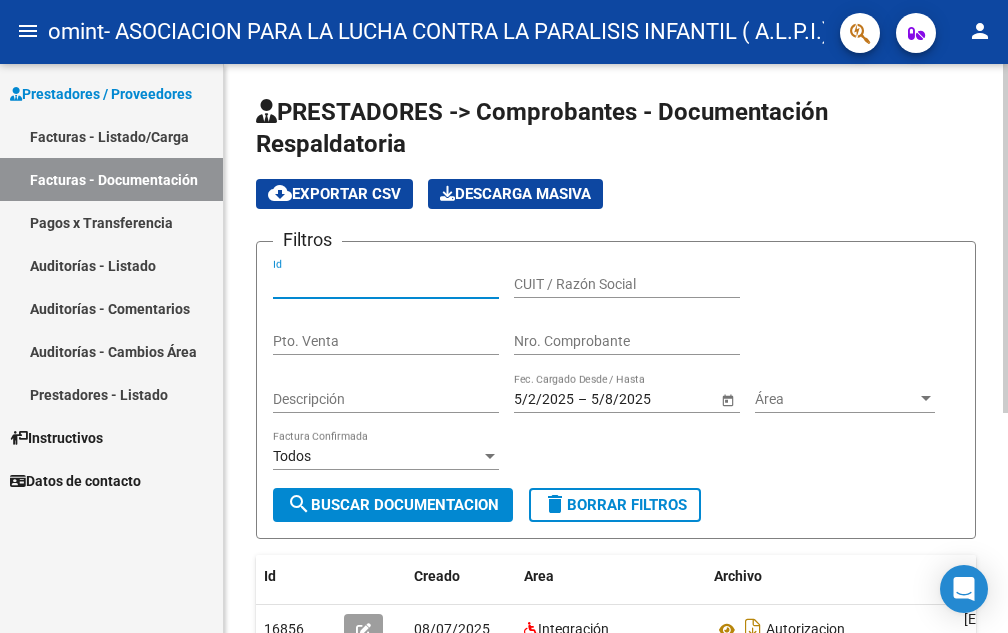 click on "Id" at bounding box center (386, 284) 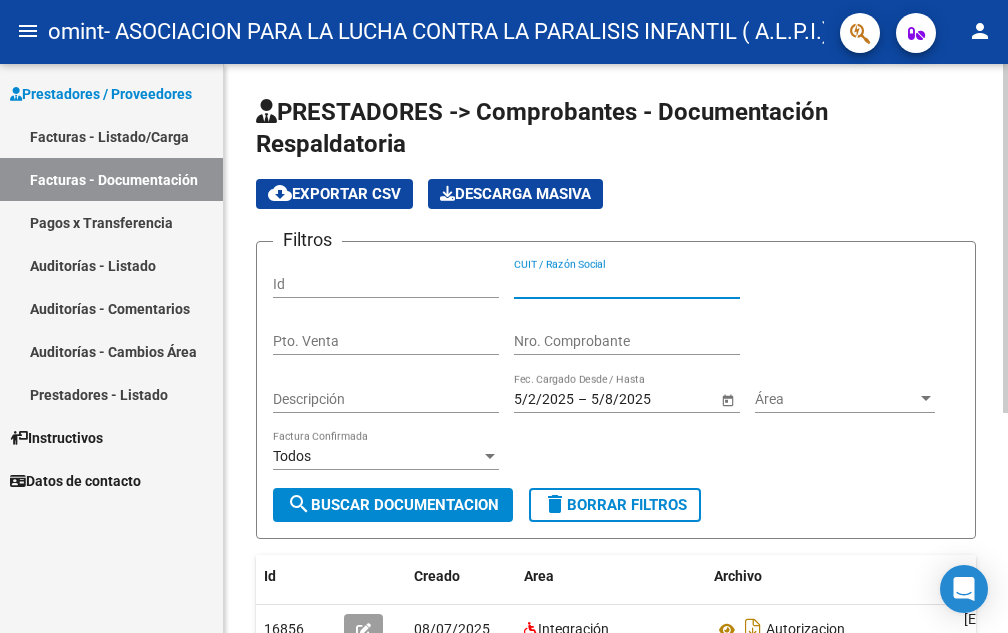 click on "CUIT / Razón Social" at bounding box center [627, 284] 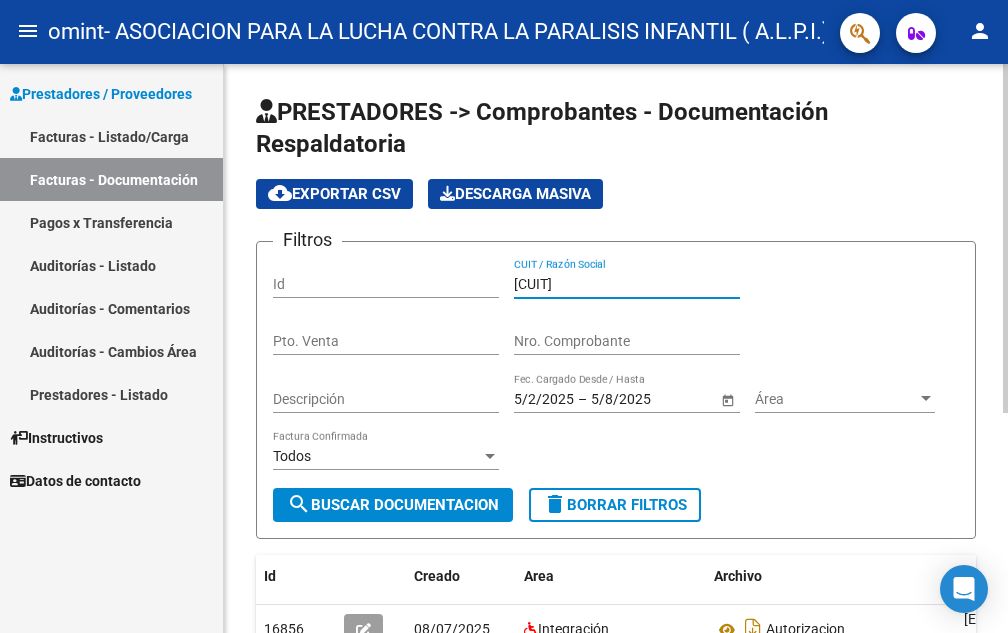 type on "[CUIT]" 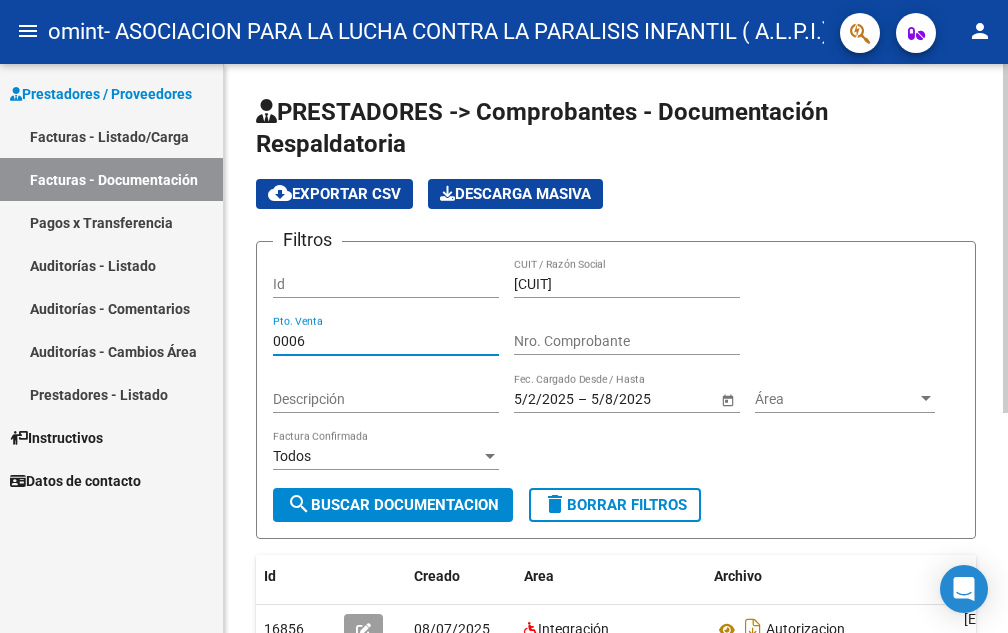 type on "0006" 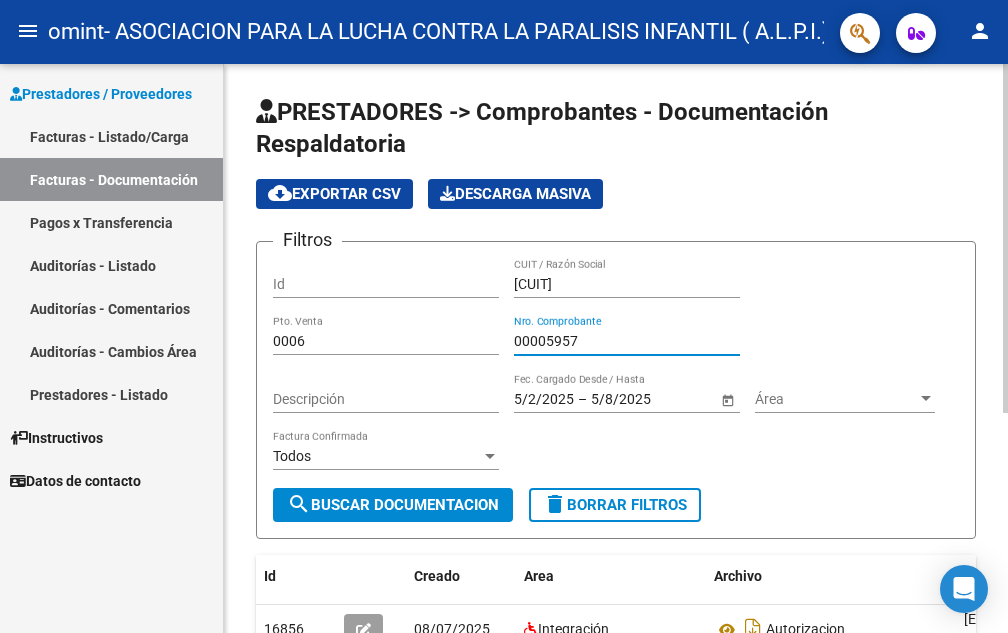 type on "00005957" 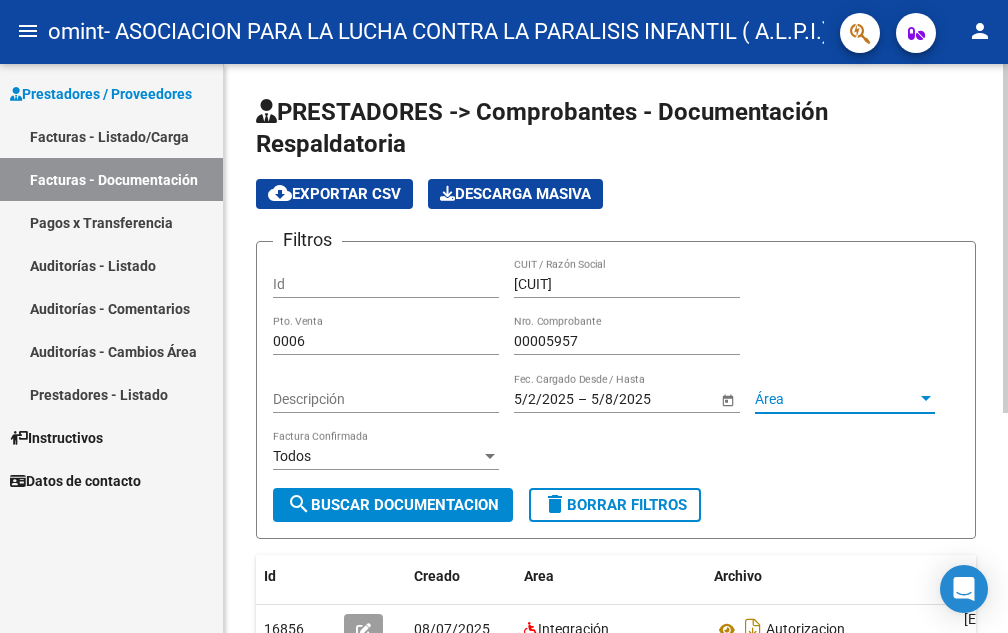 click at bounding box center [926, 398] 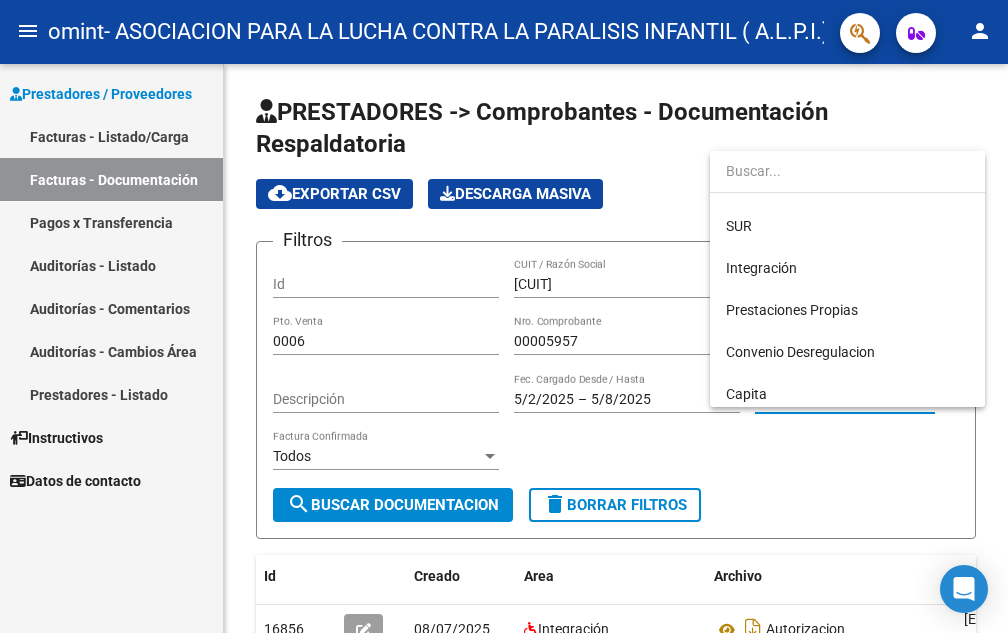 scroll, scrollTop: 90, scrollLeft: 0, axis: vertical 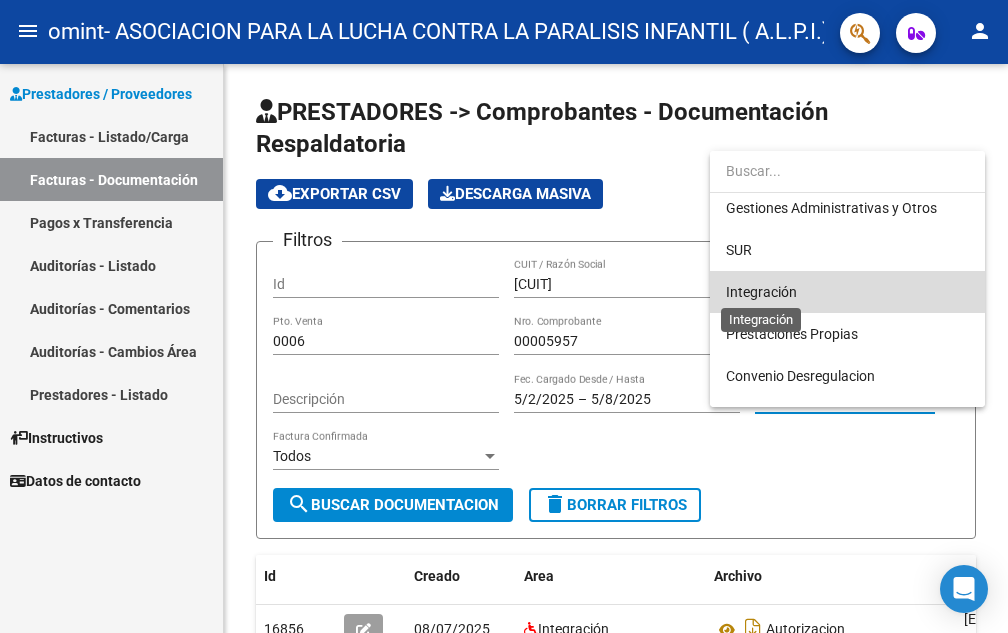 click on "Integración" at bounding box center (761, 292) 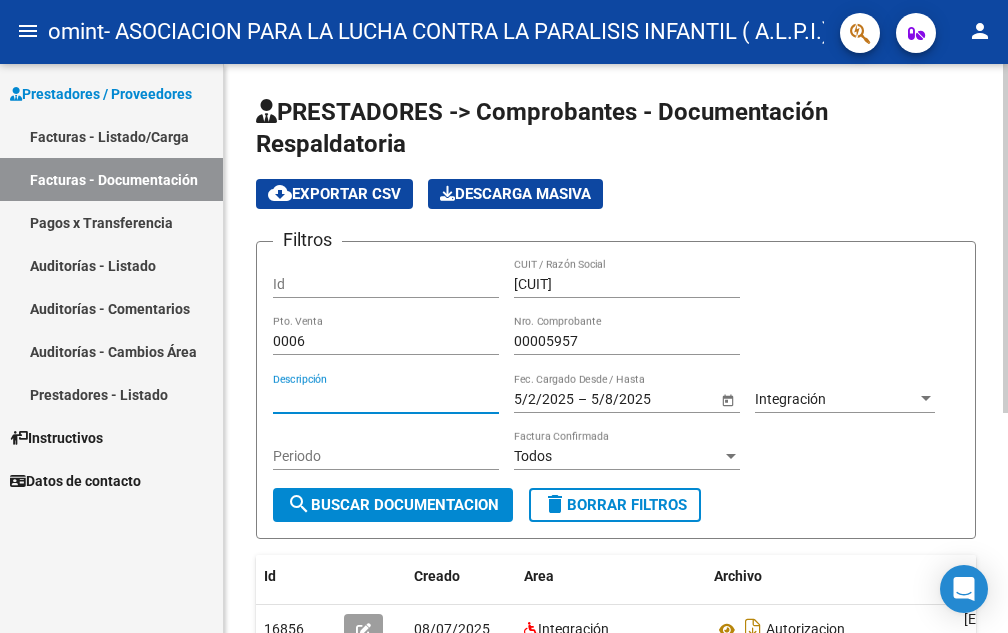 click on "Descripción" at bounding box center (386, 399) 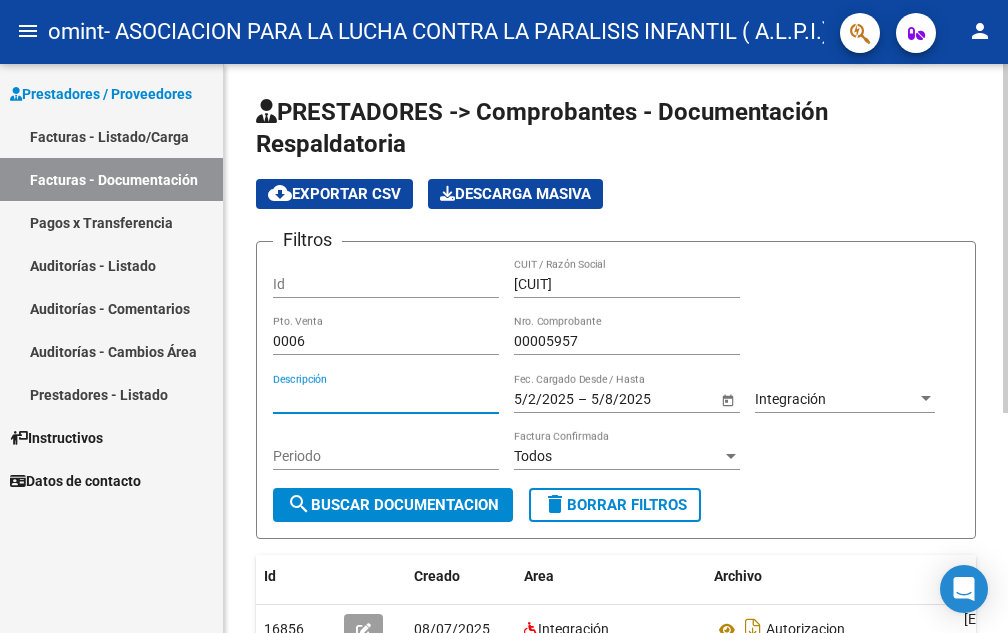 click on "Periodo" 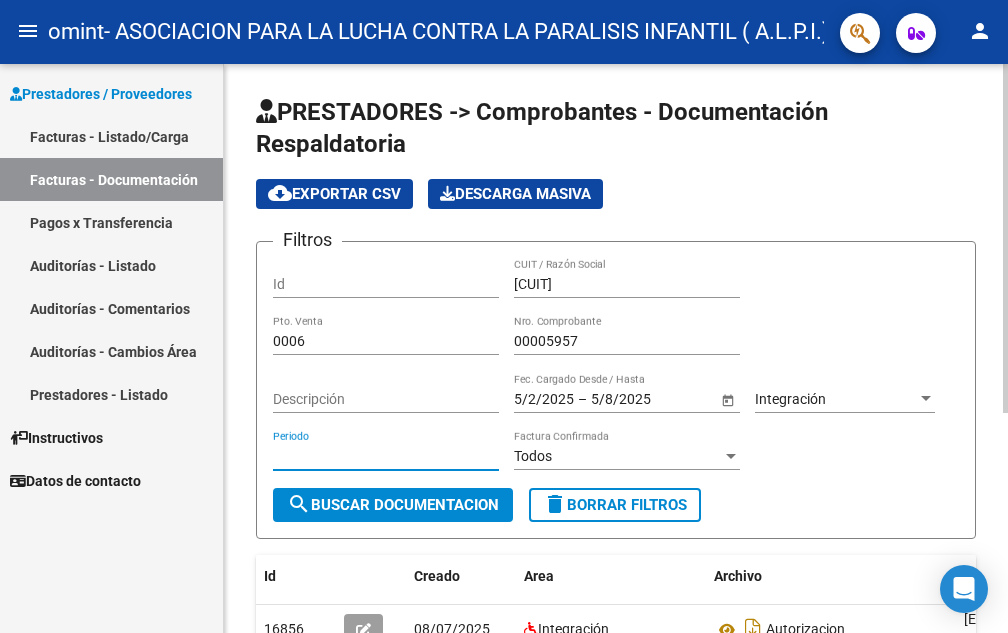 click on "Periodo" 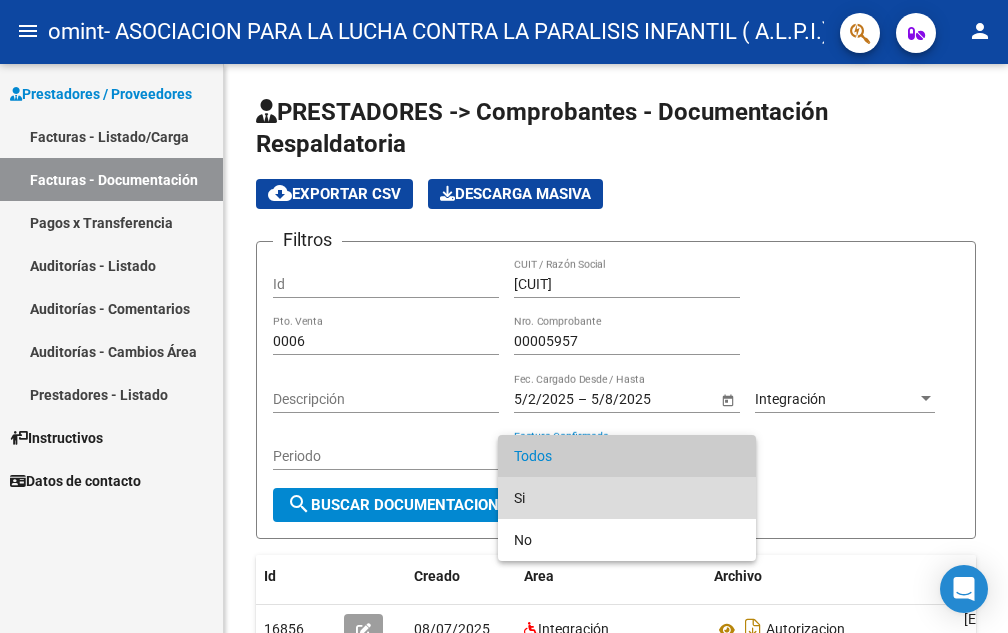 click on "Si" at bounding box center (627, 498) 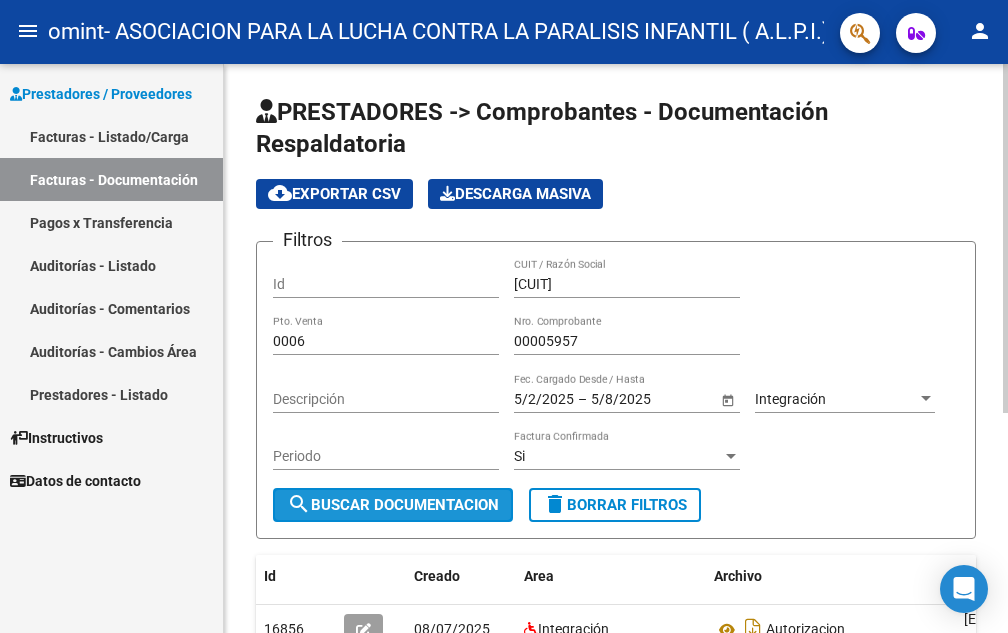 click on "search  Buscar Documentacion" 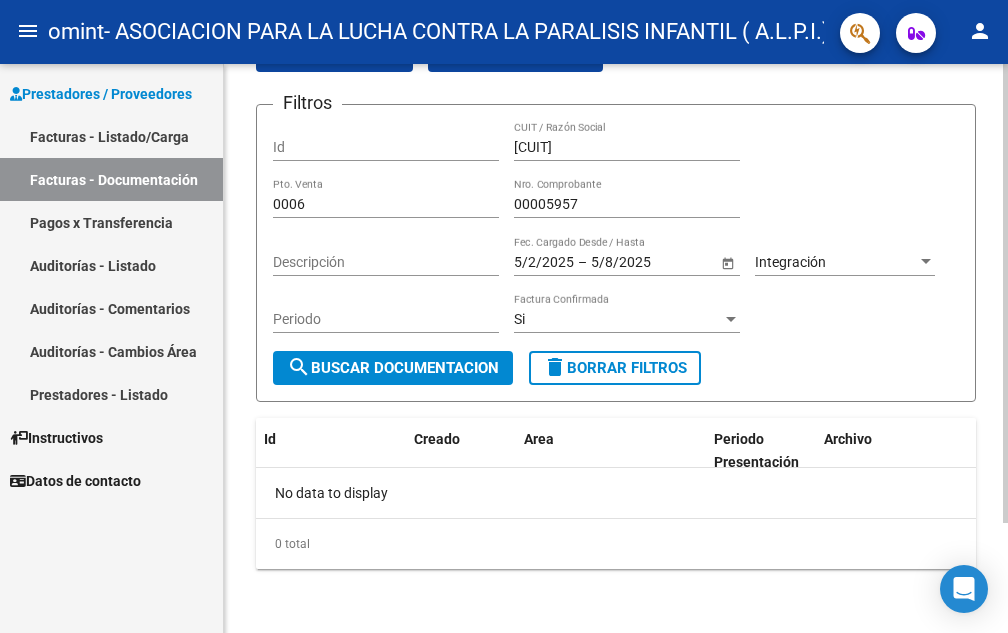 scroll, scrollTop: 0, scrollLeft: 0, axis: both 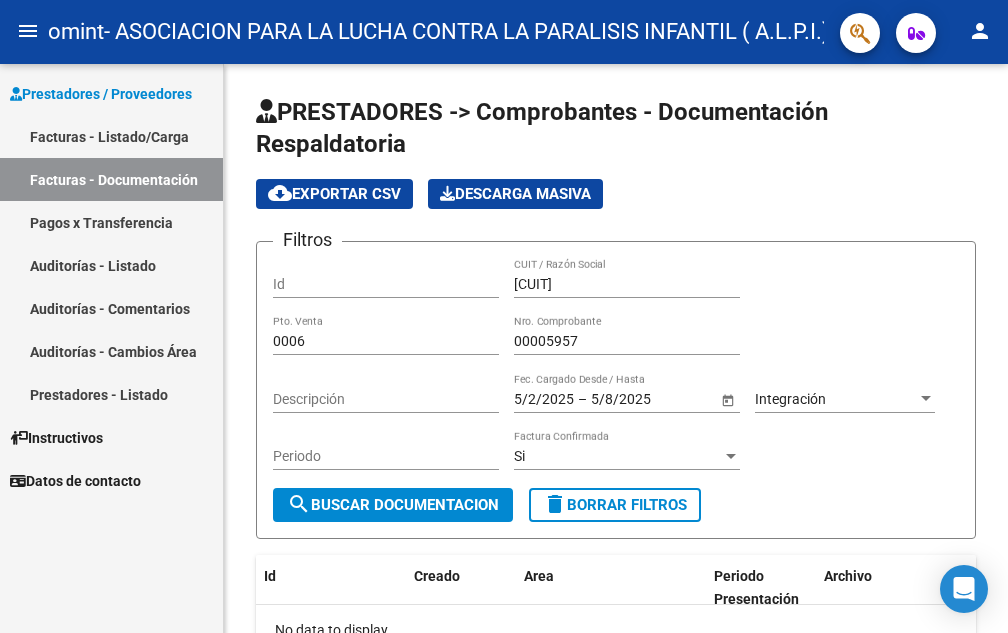 click on "Instructivos" at bounding box center (56, 438) 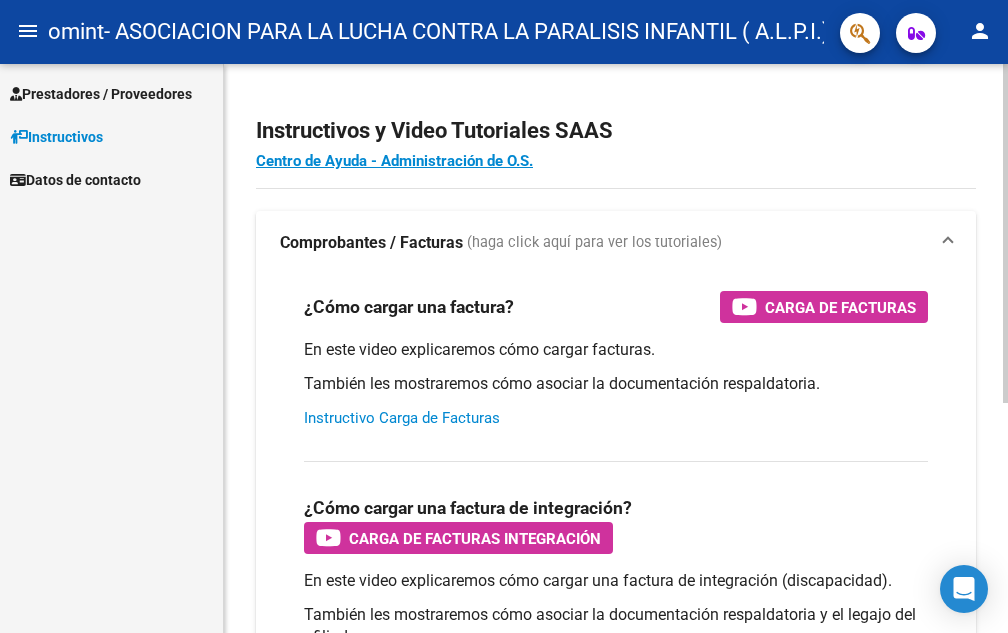 click on "Instructivo Carga de Facturas" at bounding box center [402, 418] 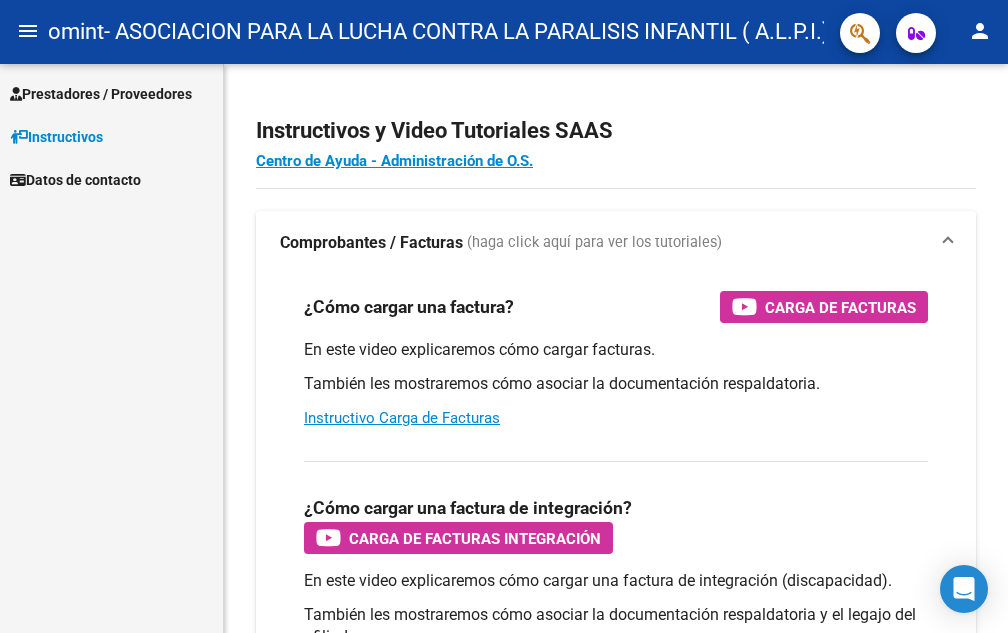 click on "person" 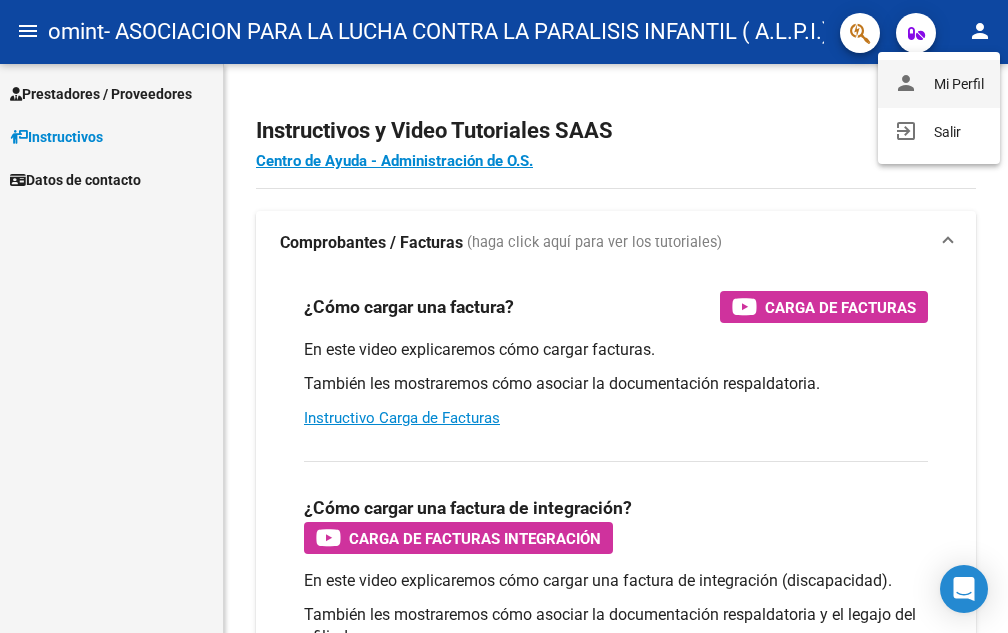 click on "person  Mi Perfil" at bounding box center (939, 84) 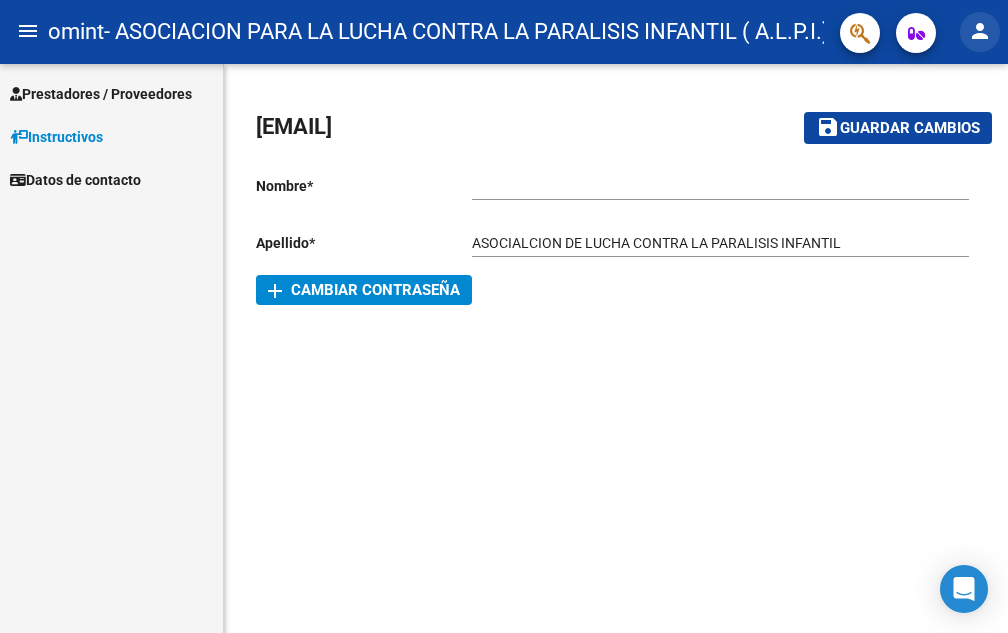 click on "person" 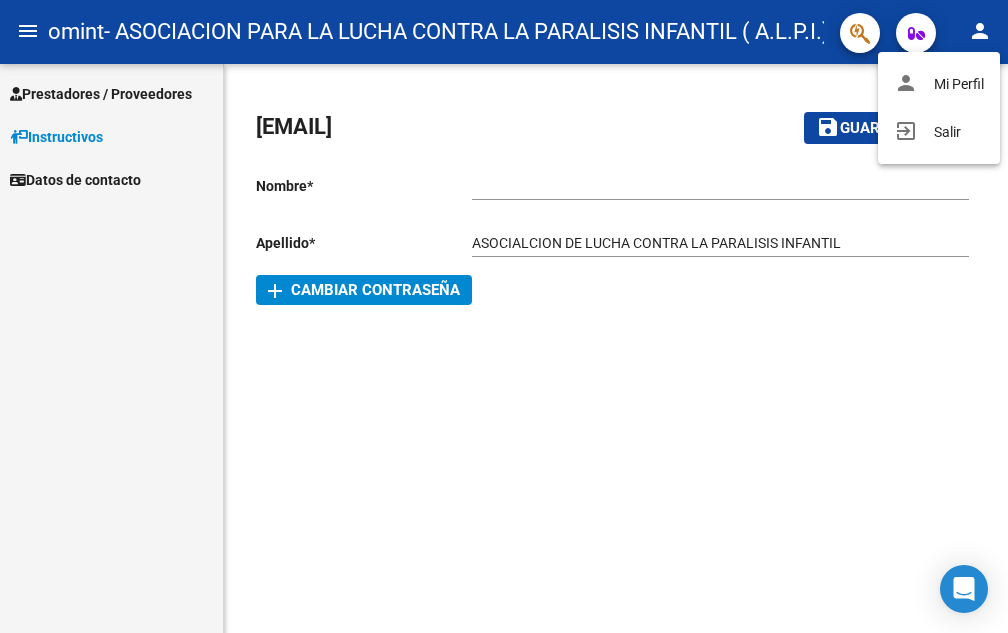 click at bounding box center (504, 316) 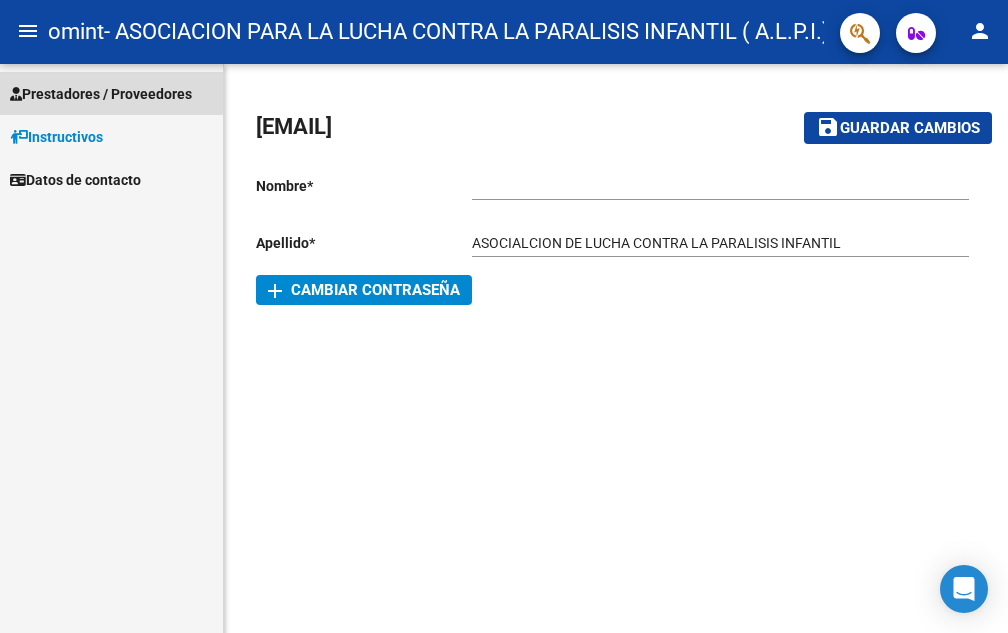 click on "Prestadores / Proveedores" at bounding box center [101, 94] 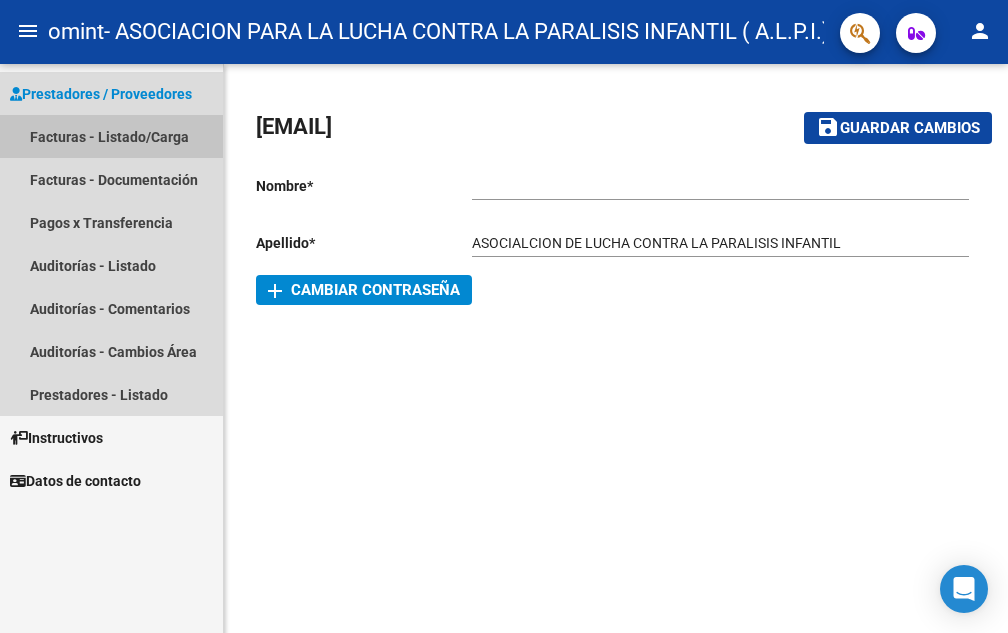 click on "Facturas - Listado/Carga" at bounding box center (111, 136) 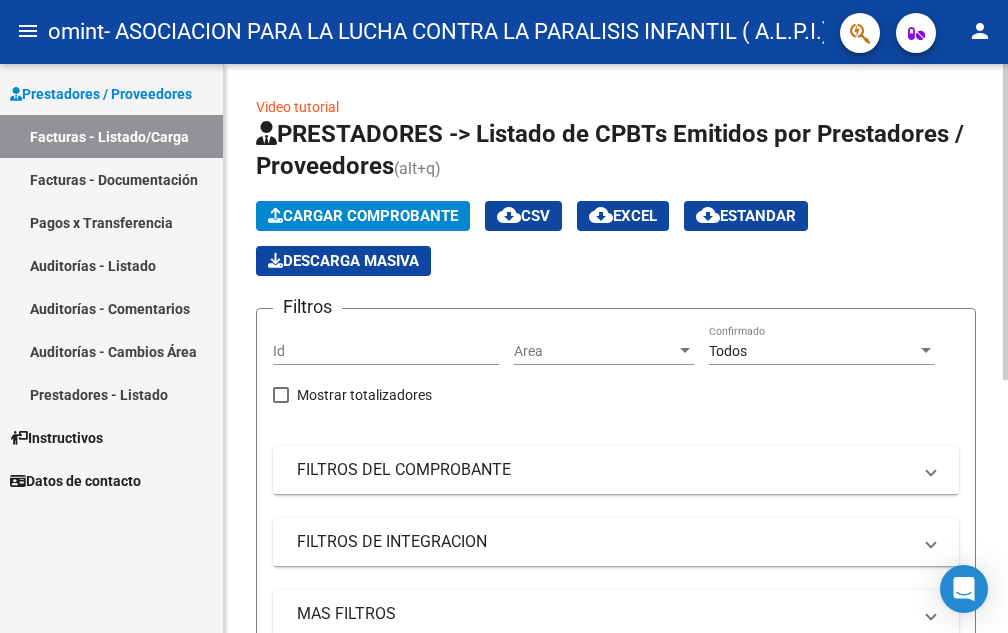 click on "Cargar Comprobante" 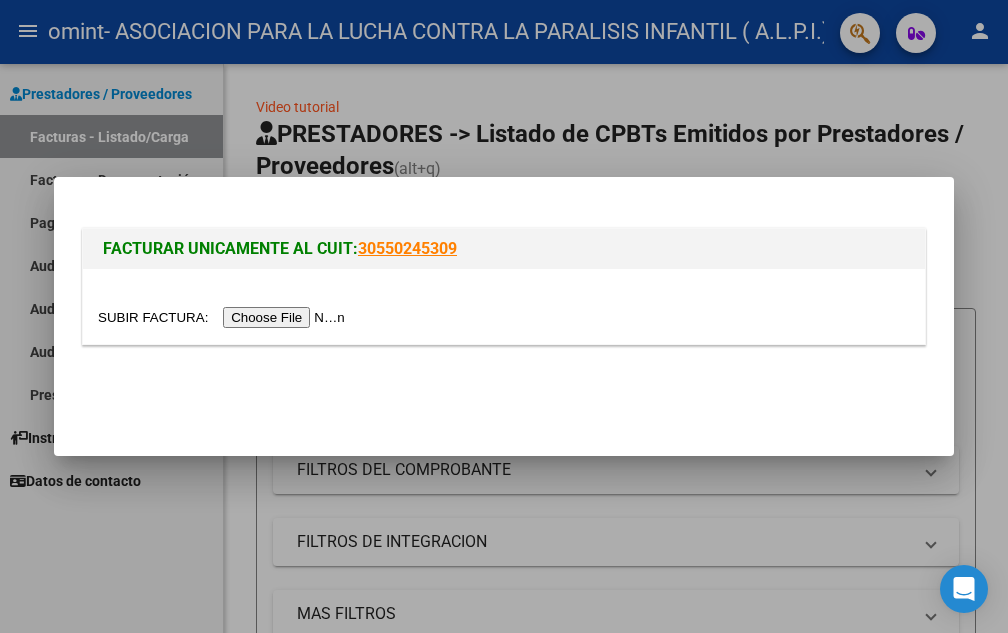 click at bounding box center (224, 317) 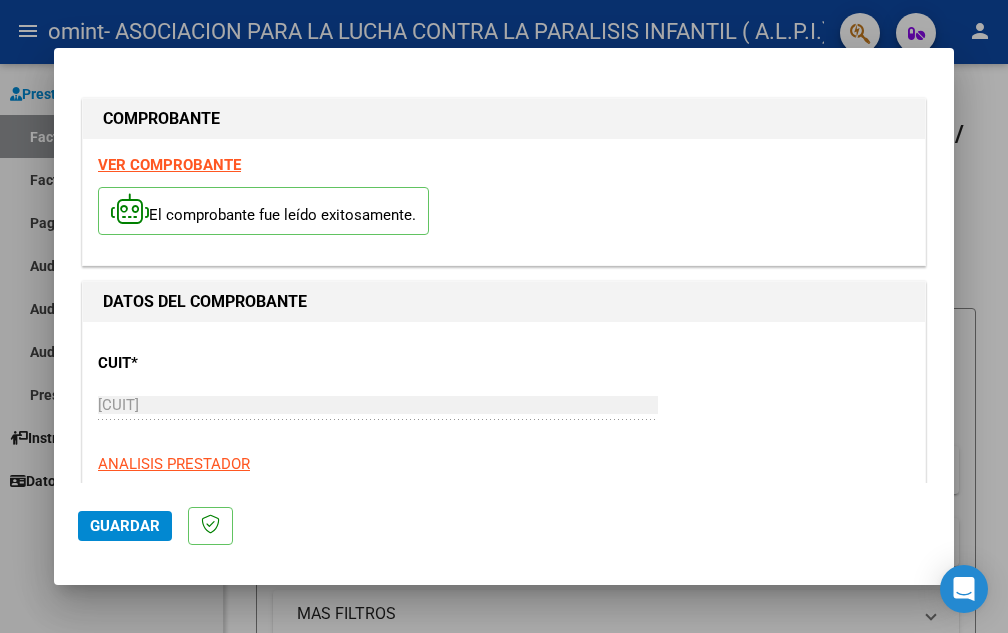 click on "Guardar" 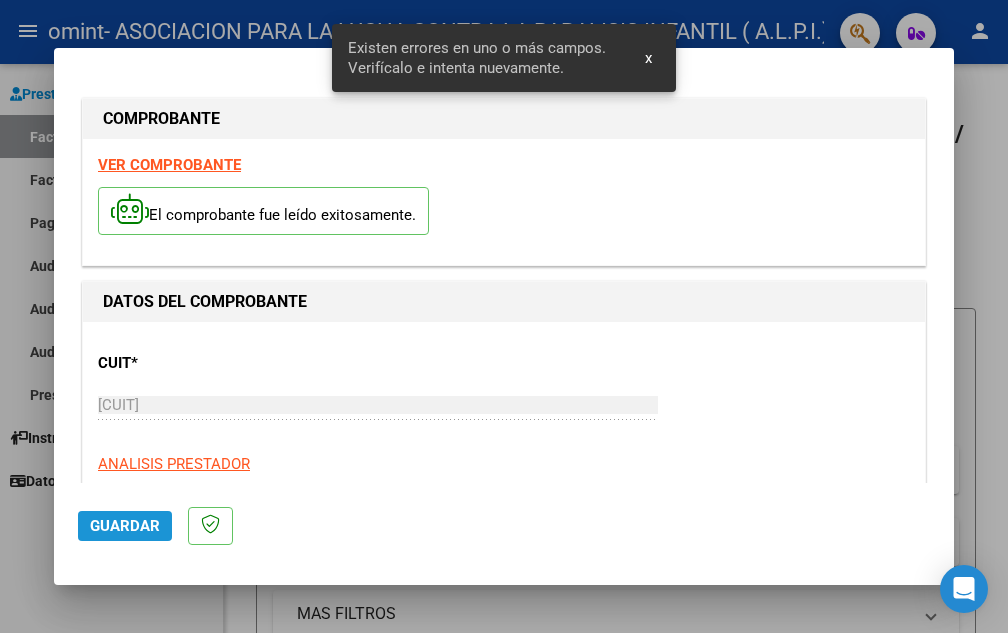 scroll, scrollTop: 453, scrollLeft: 0, axis: vertical 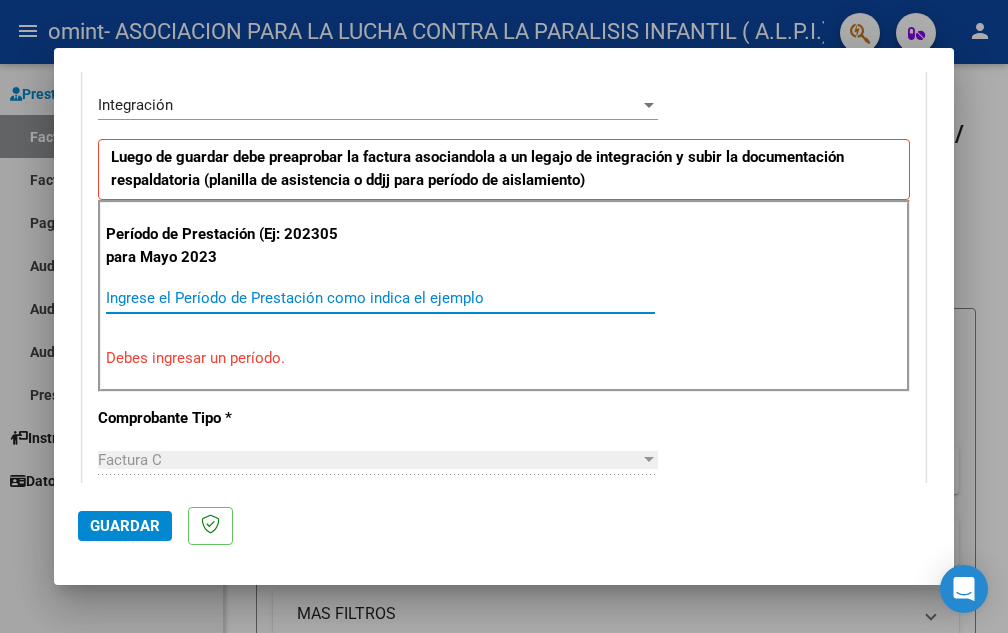 click on "Ingrese el Período de Prestación como indica el ejemplo" at bounding box center [380, 298] 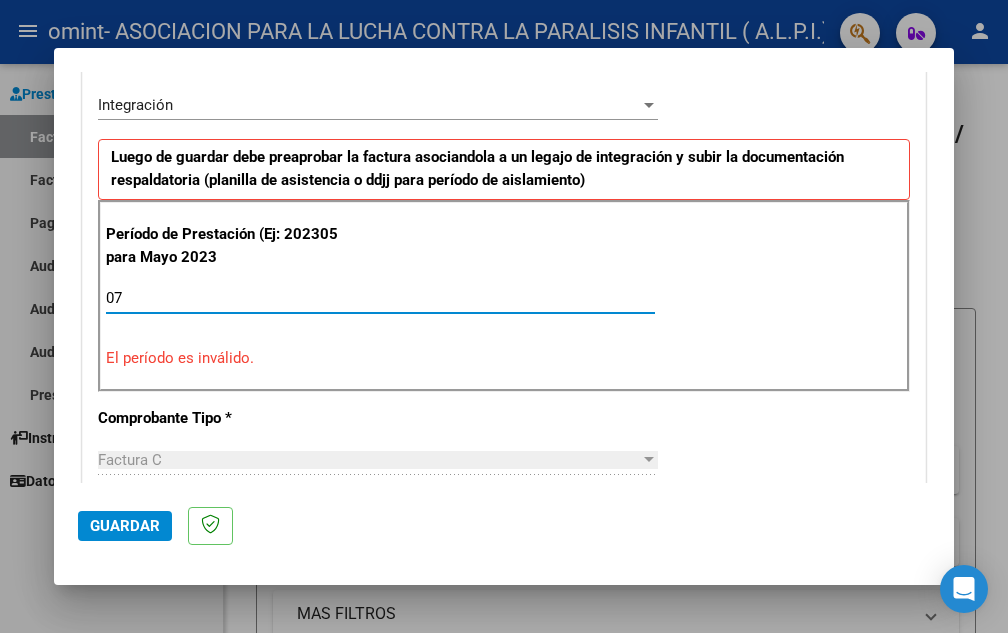 type on "0" 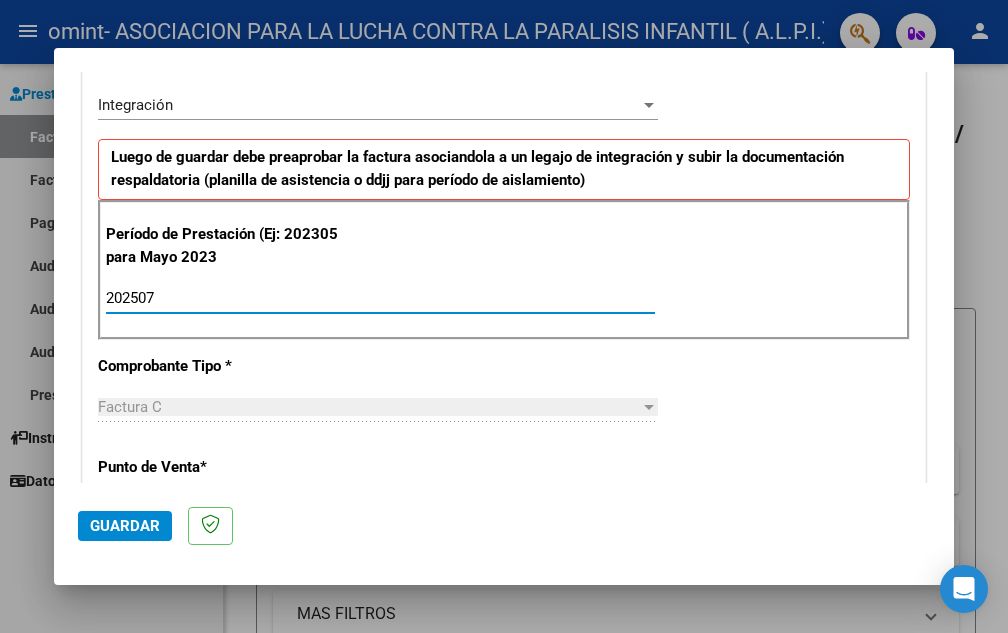 scroll, scrollTop: 553, scrollLeft: 0, axis: vertical 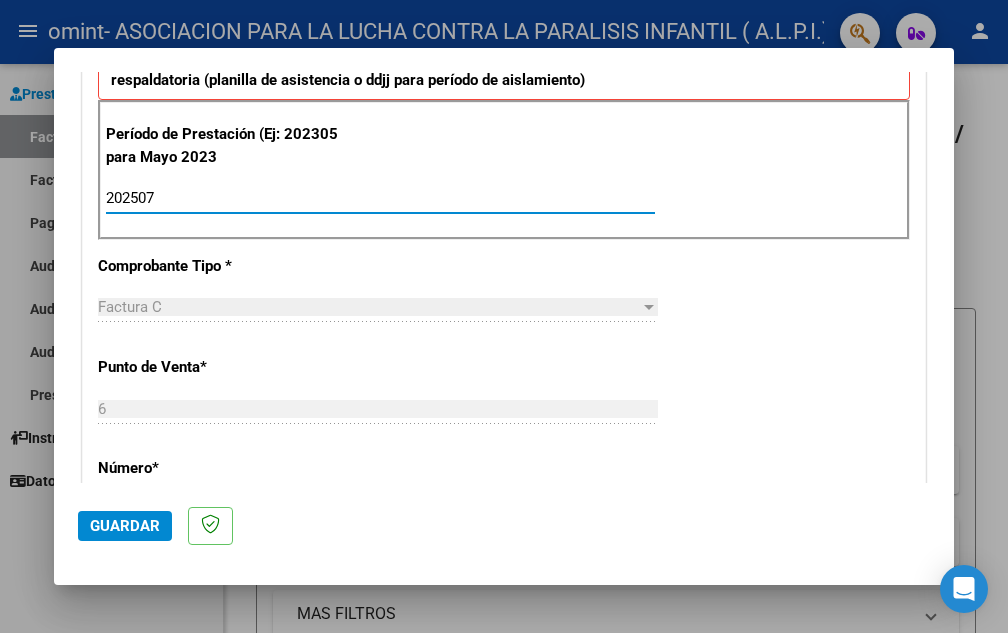 type on "202507" 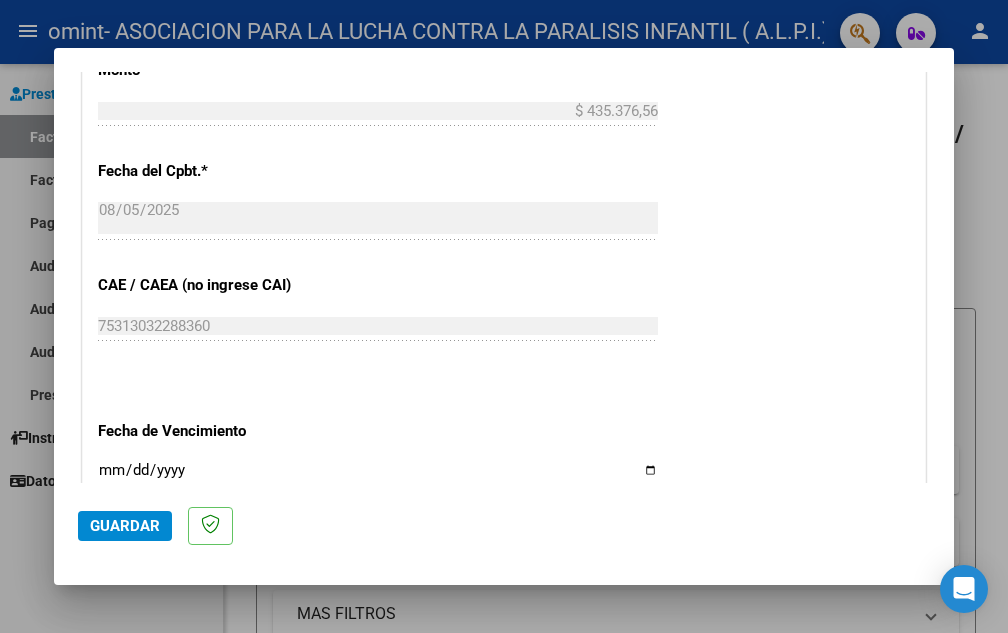 scroll, scrollTop: 1153, scrollLeft: 0, axis: vertical 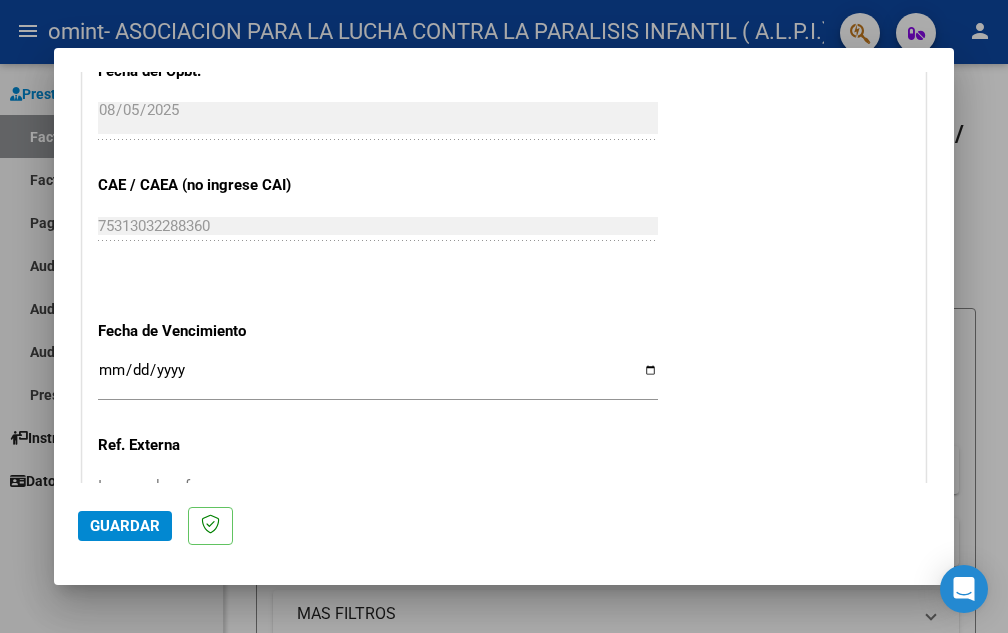click on "Ingresar la fecha" at bounding box center (378, 378) 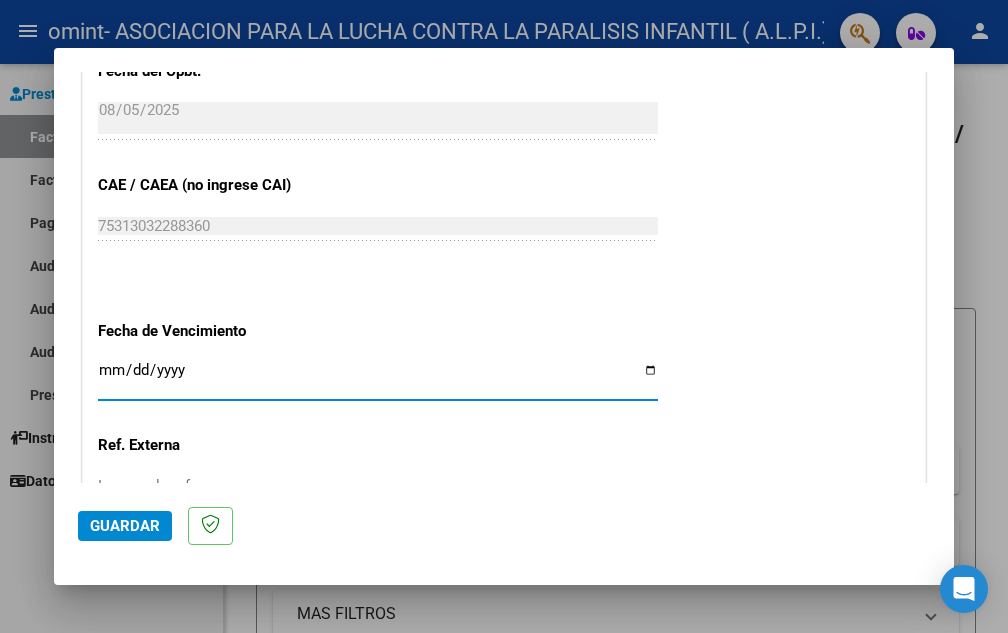 type on "2025-08-15" 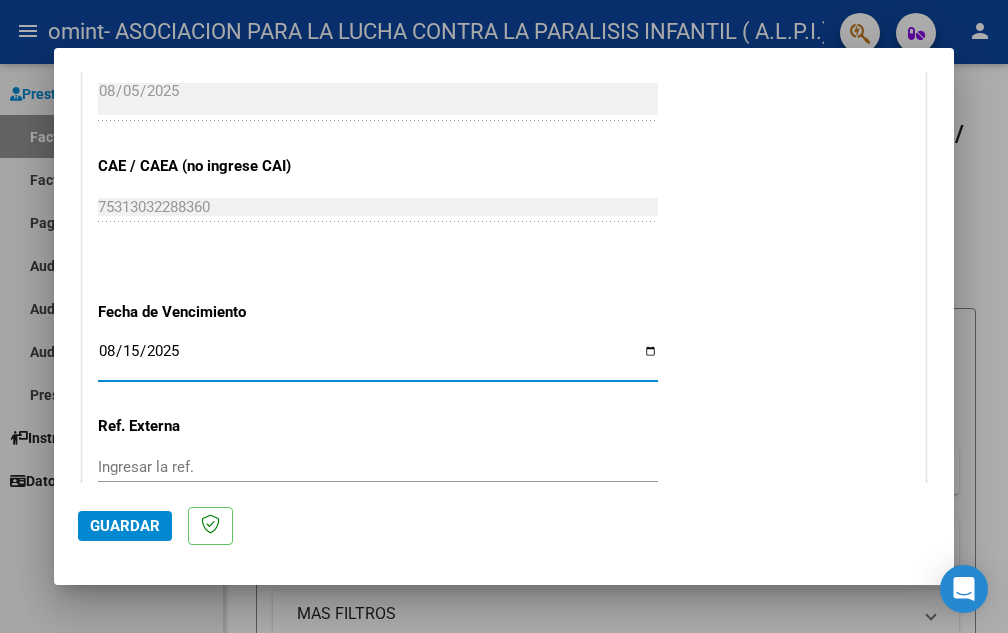 scroll, scrollTop: 1372, scrollLeft: 0, axis: vertical 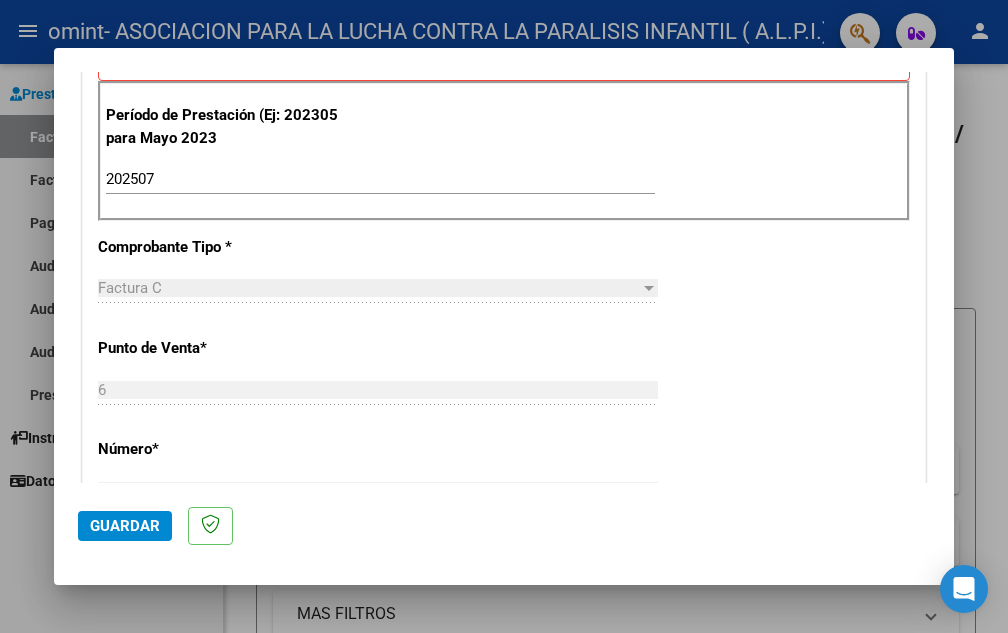 click at bounding box center (649, 288) 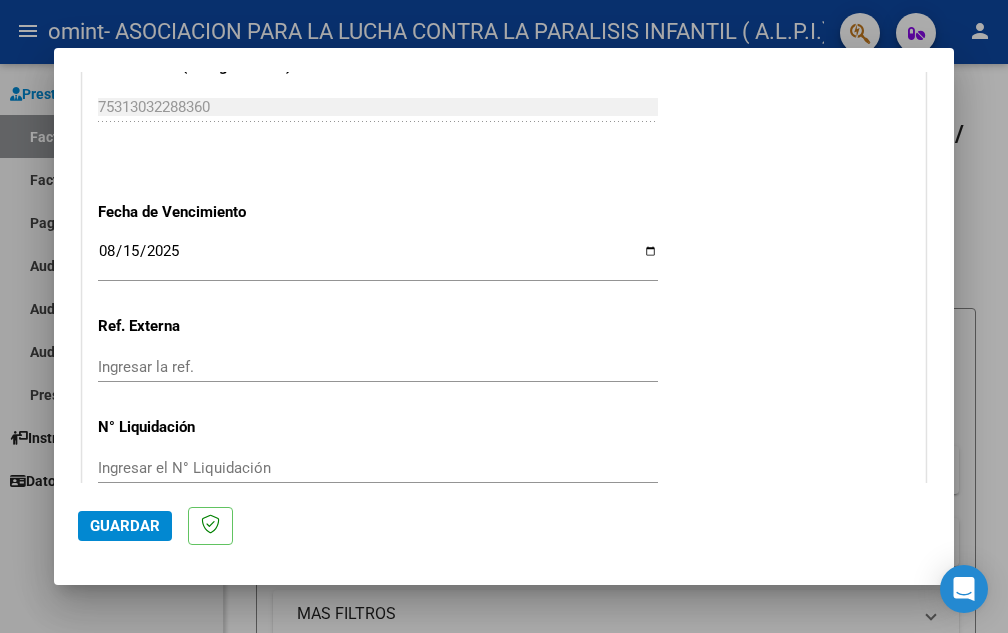 scroll, scrollTop: 1372, scrollLeft: 0, axis: vertical 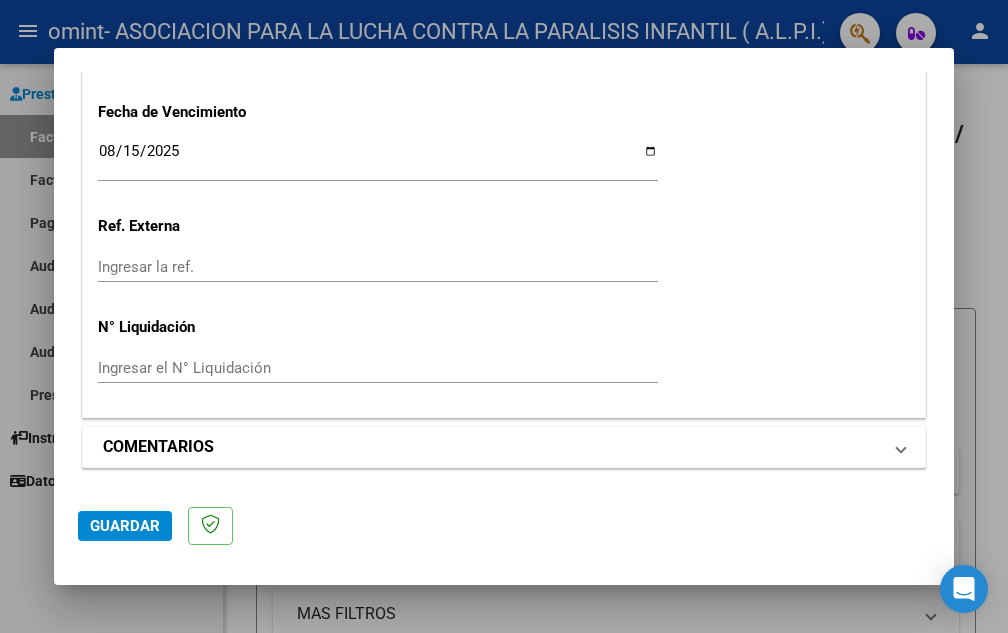 click at bounding box center (901, 447) 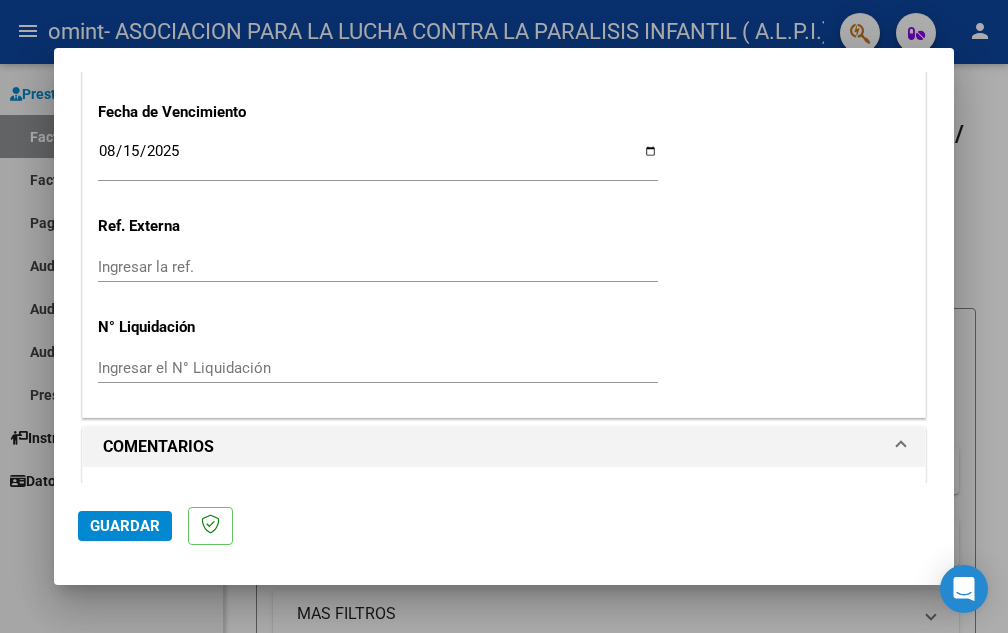 click at bounding box center (901, 447) 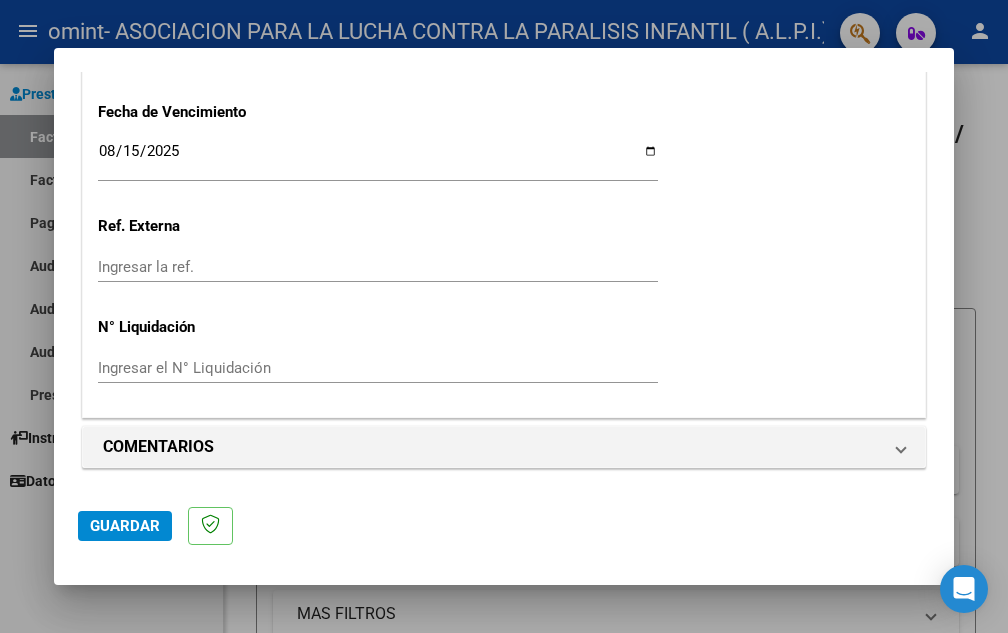 click on "Guardar" 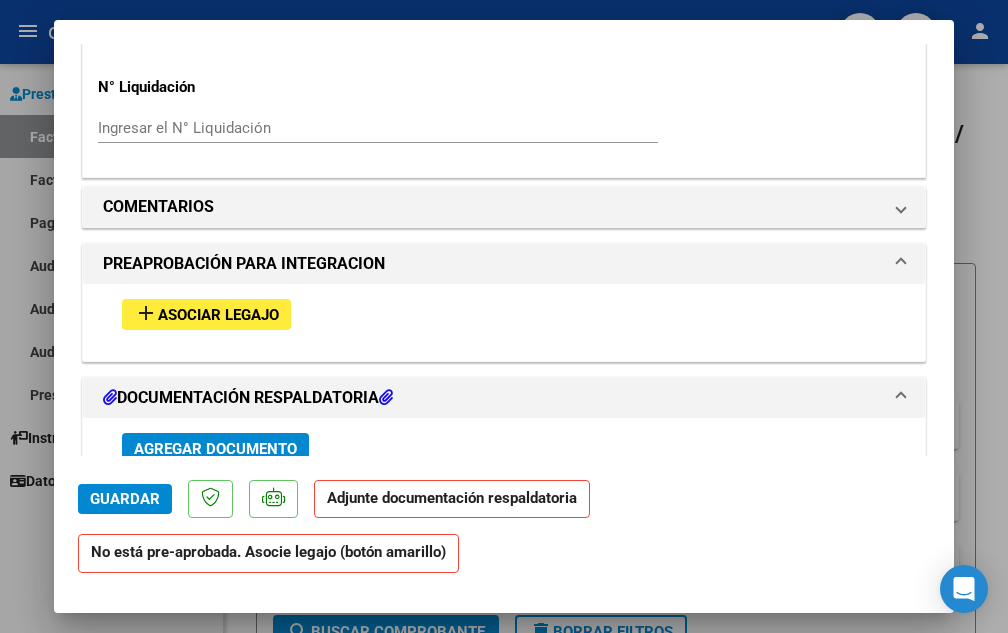 scroll, scrollTop: 1700, scrollLeft: 0, axis: vertical 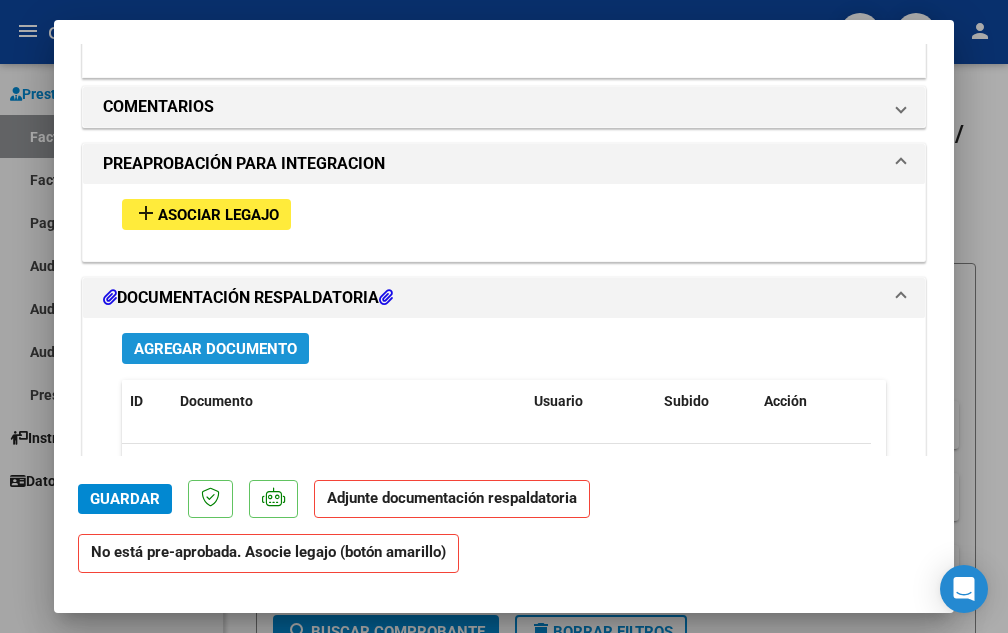 click on "Agregar Documento" at bounding box center [215, 349] 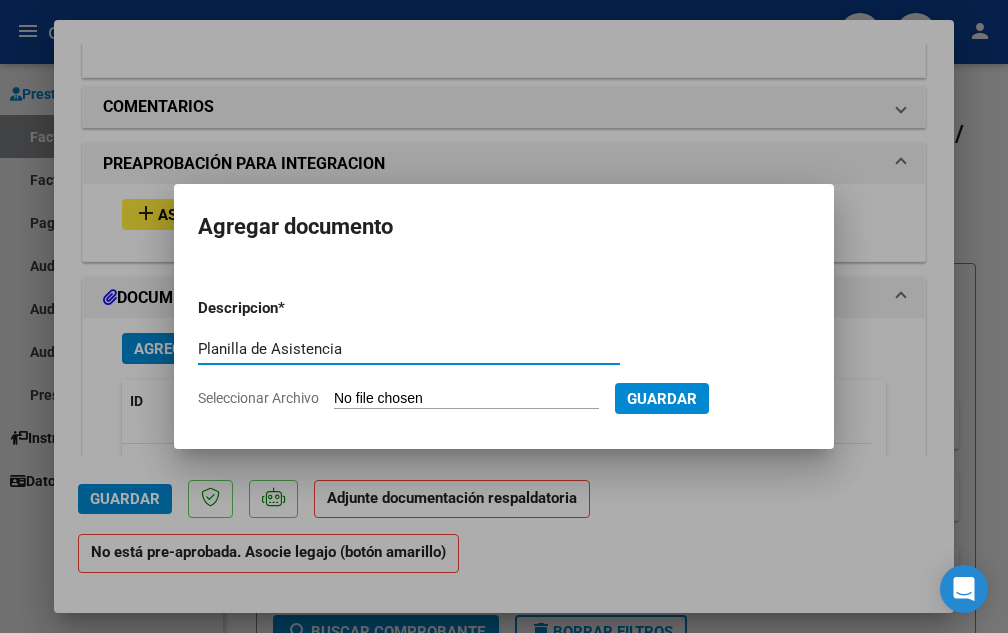 type on "Planilla de Asistencia" 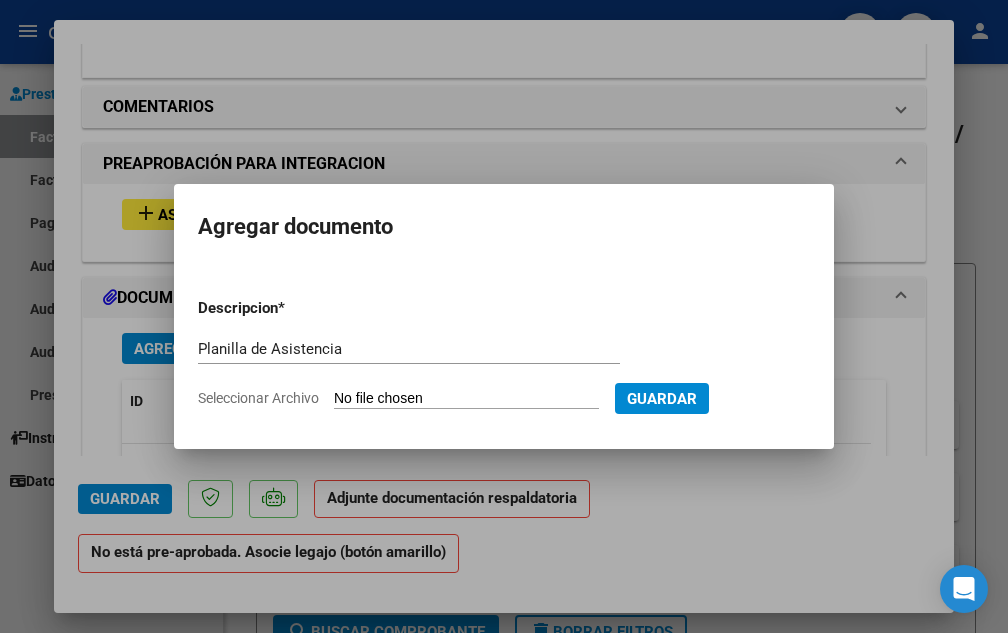 type on "C:\fakepath\[NAME]_PLAN.pdf" 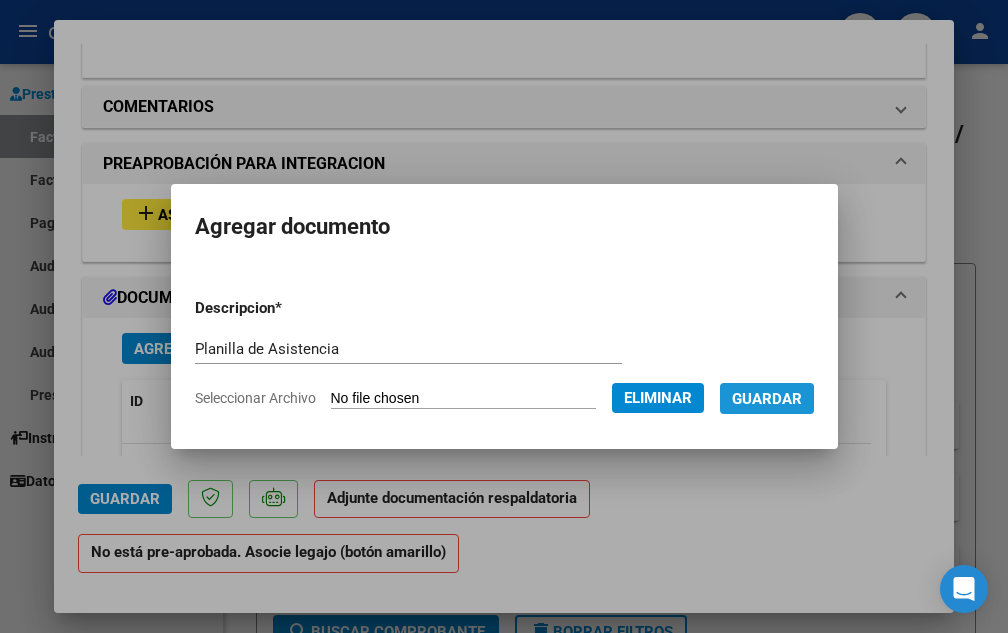 click on "Guardar" at bounding box center (767, 399) 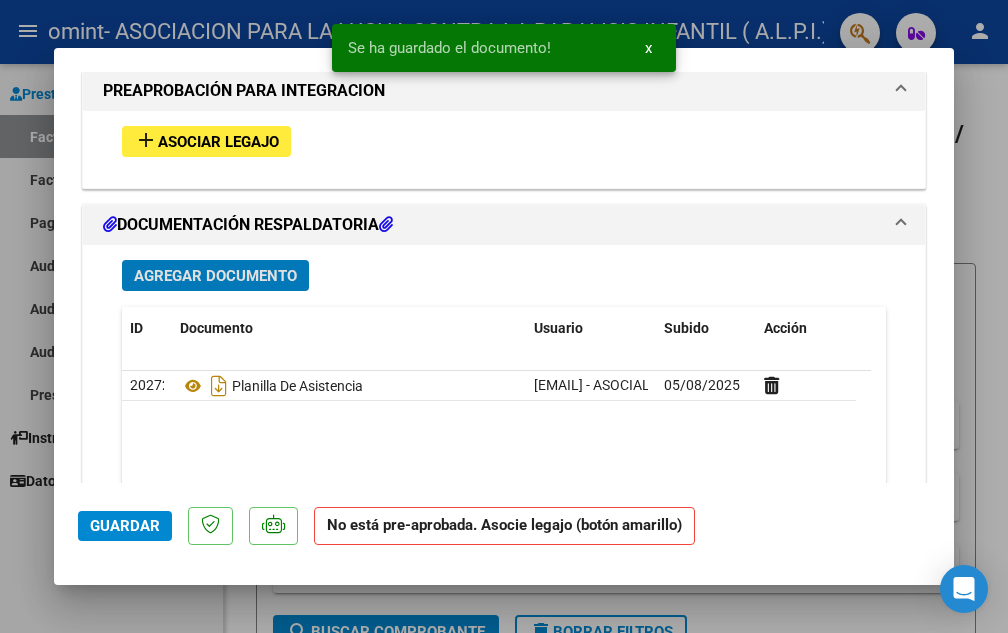 scroll, scrollTop: 1900, scrollLeft: 0, axis: vertical 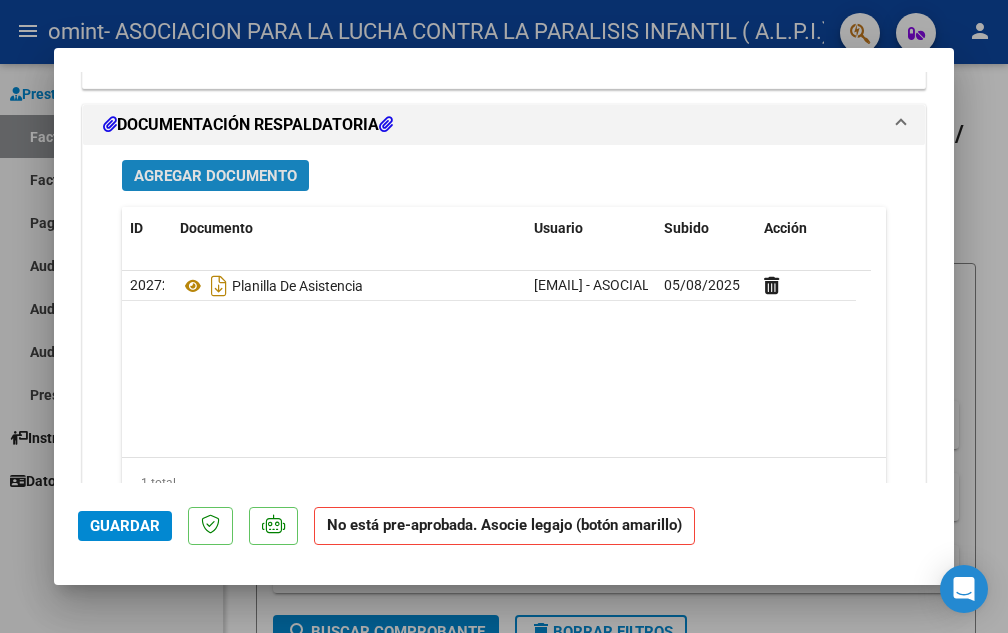 click on "Agregar Documento" at bounding box center (215, 176) 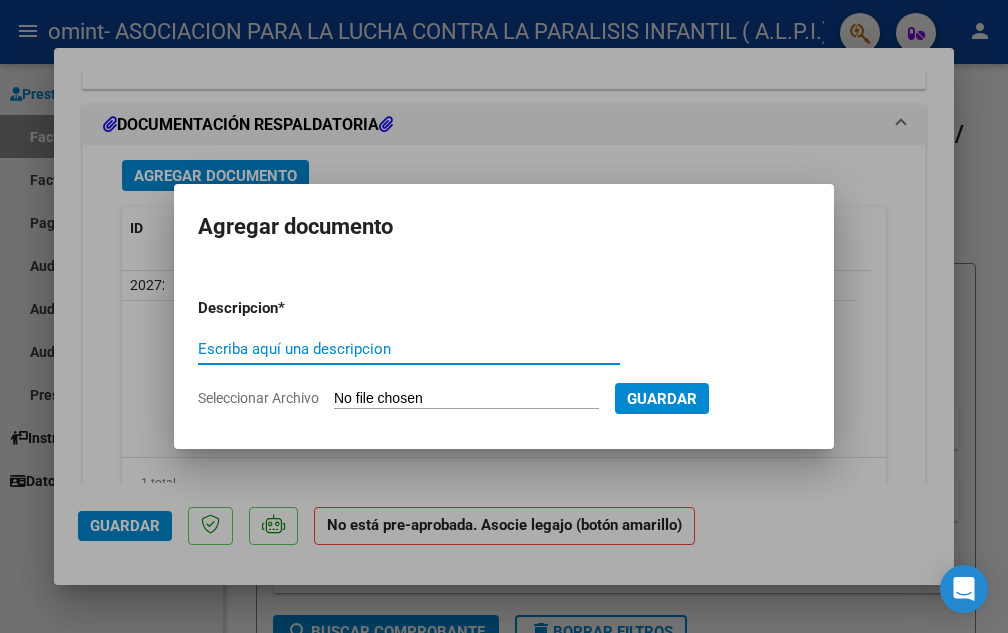 click on "Escriba aquí una descripcion" at bounding box center [409, 349] 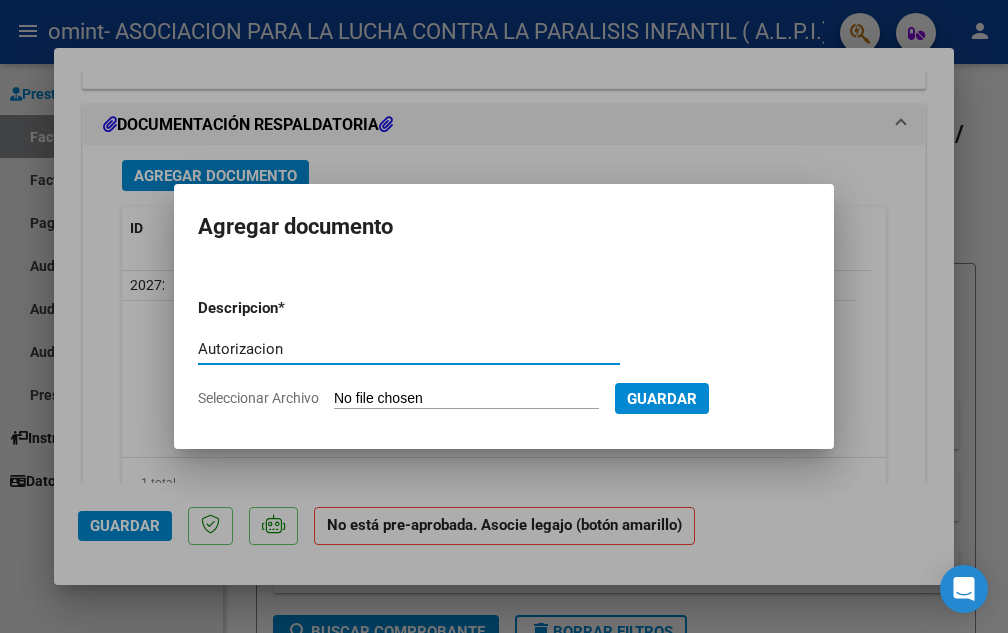 type on "Autorizacion" 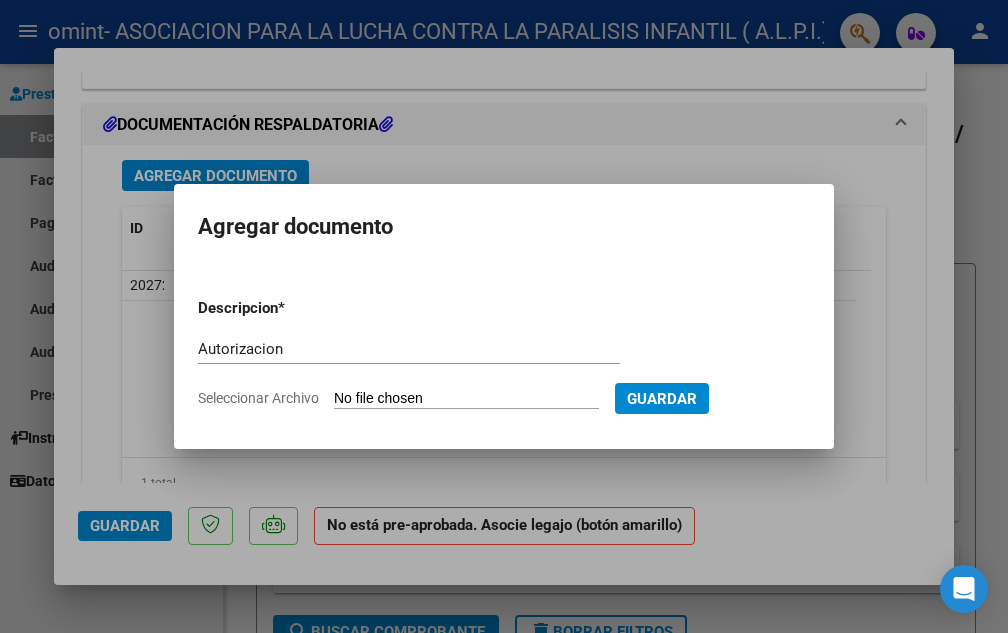 click on "Seleccionar Archivo" at bounding box center [466, 399] 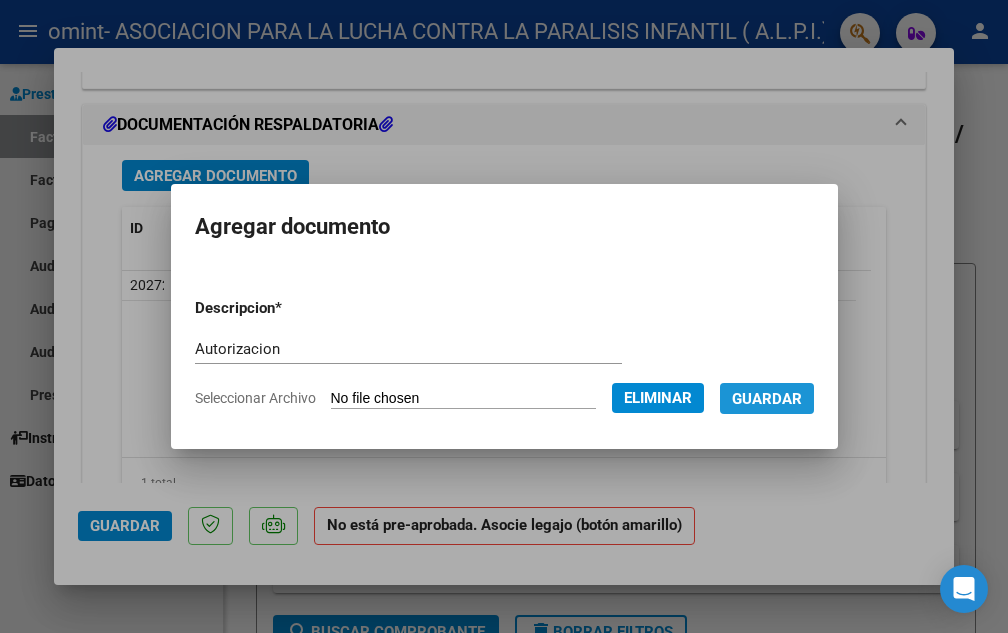 click on "Guardar" at bounding box center [767, 399] 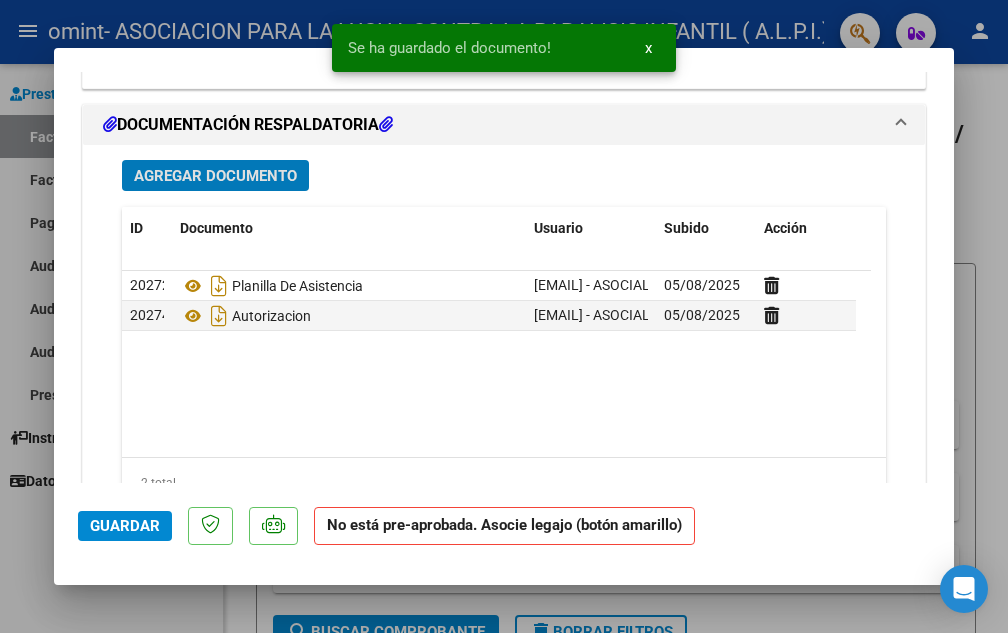 scroll, scrollTop: 1987, scrollLeft: 0, axis: vertical 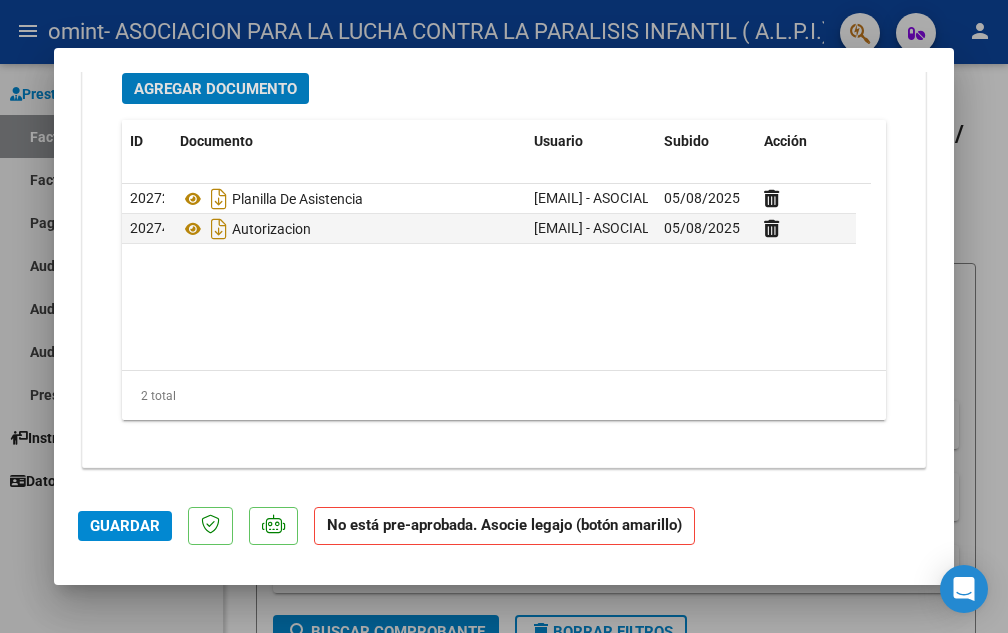 click on "Agregar Documento" at bounding box center (215, 89) 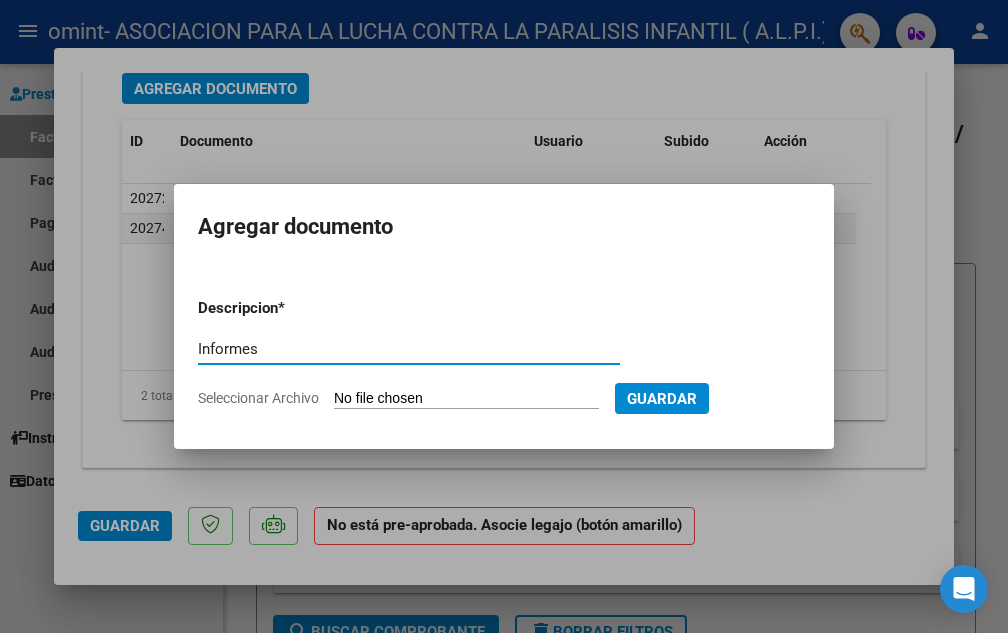 type on "Informes" 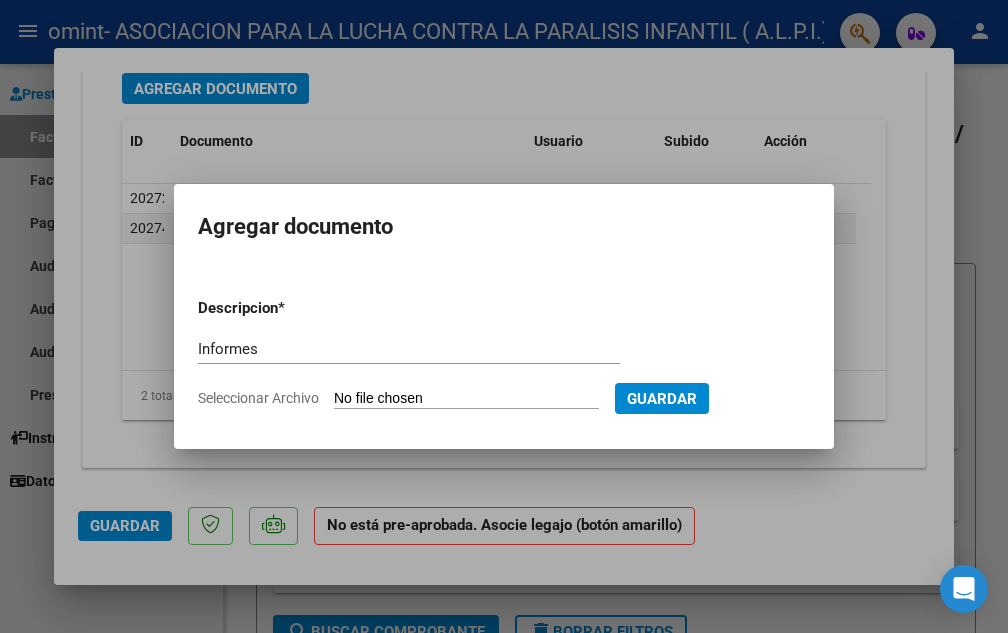 type on "C:\fakepath\[NAME]_INF.pdf" 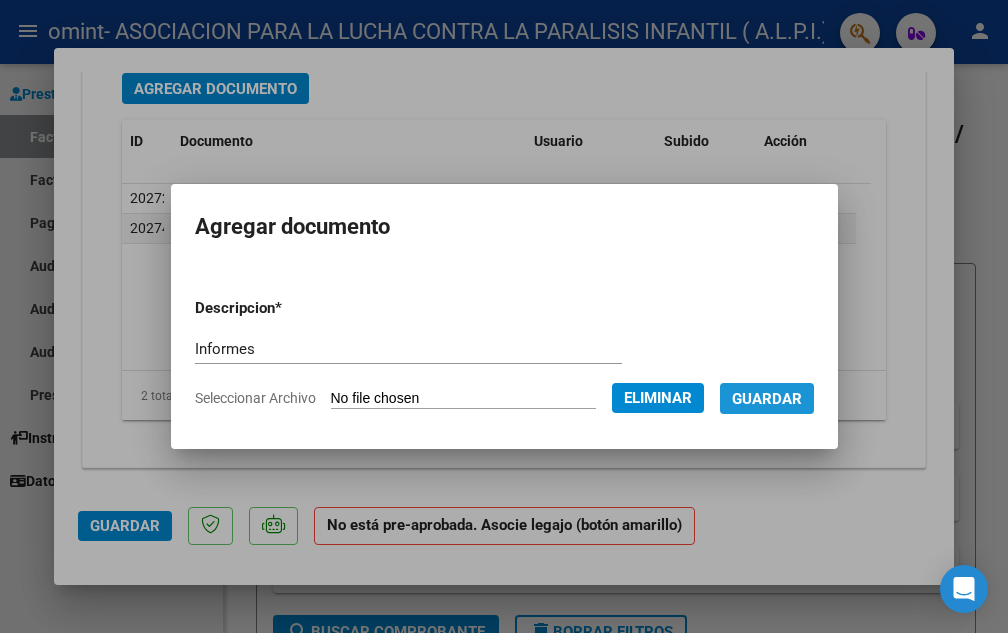 click on "Guardar" at bounding box center [767, 399] 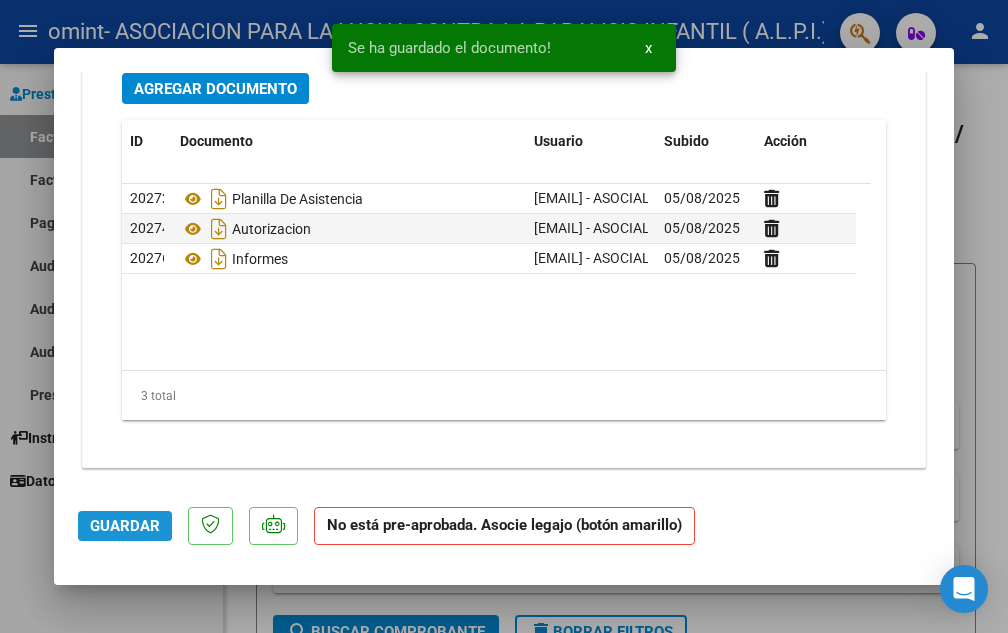 click on "Guardar" 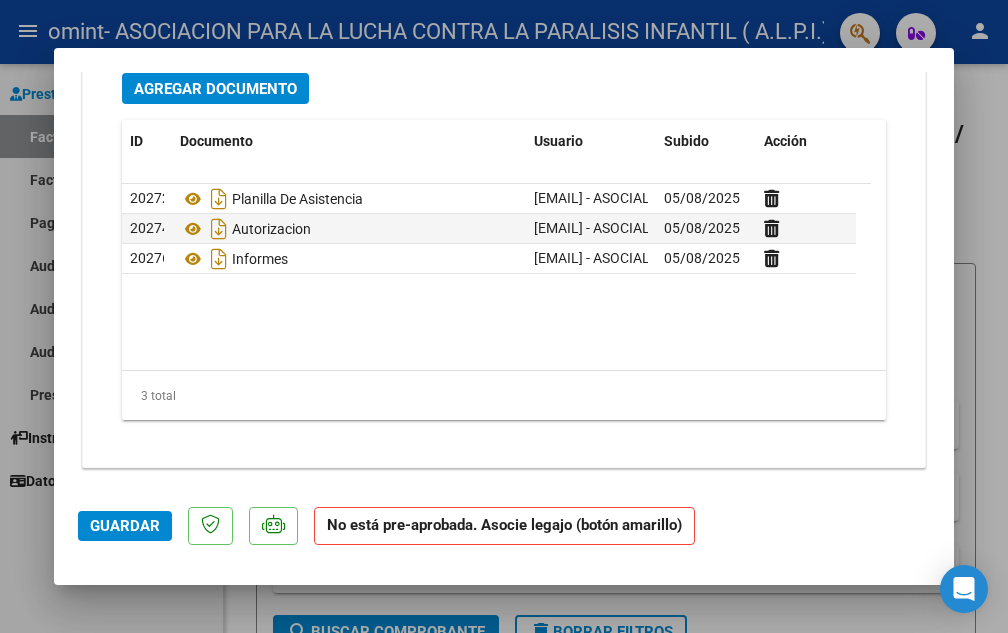 click on "Guardar" 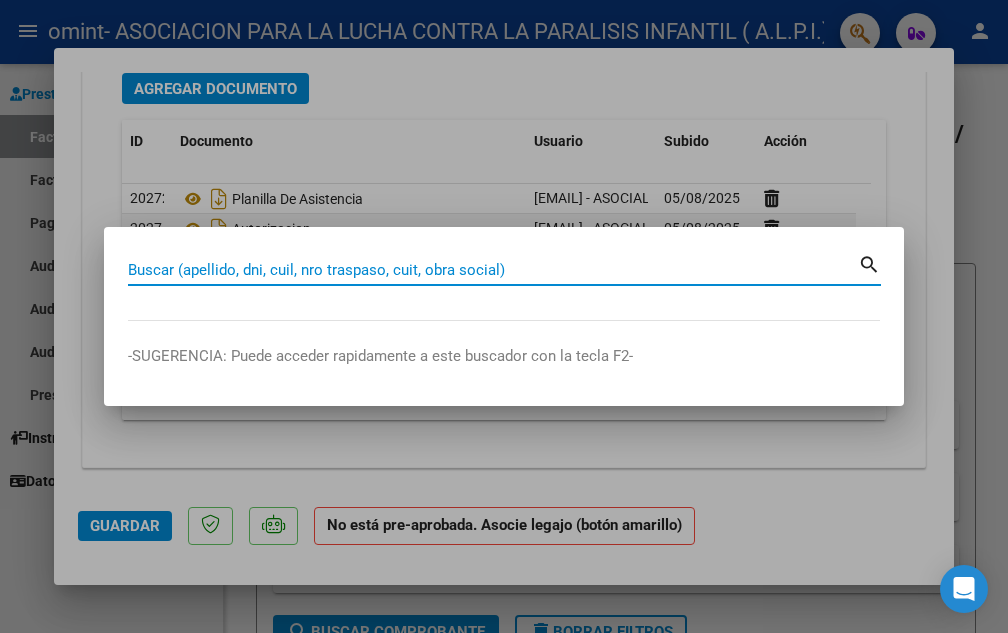 click on "search" at bounding box center [869, 263] 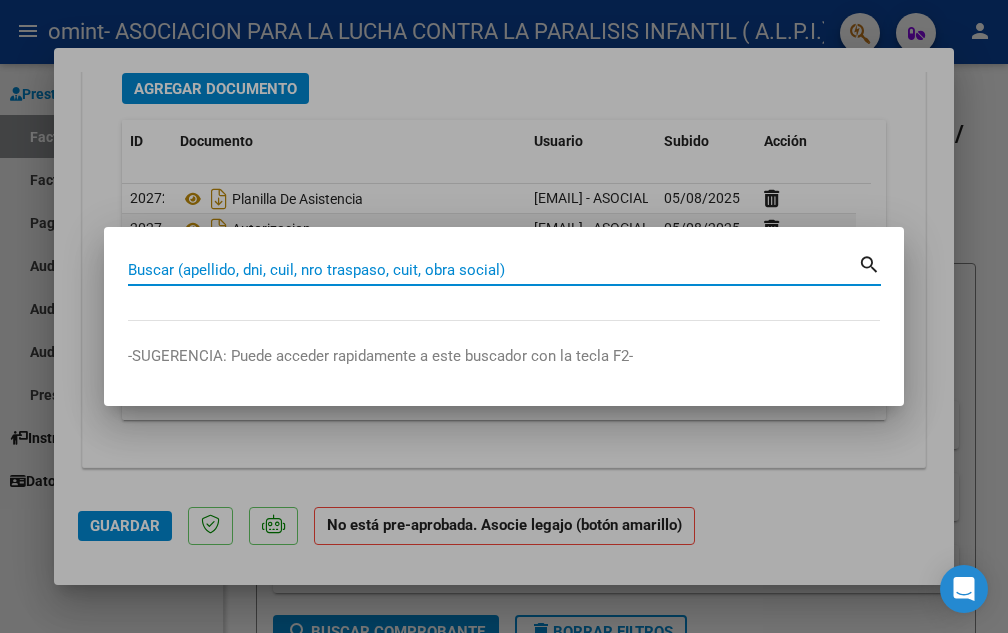 click on "-SUGERENCIA: Puede acceder rapidamente a este buscador con la tecla F2-" at bounding box center [504, 356] 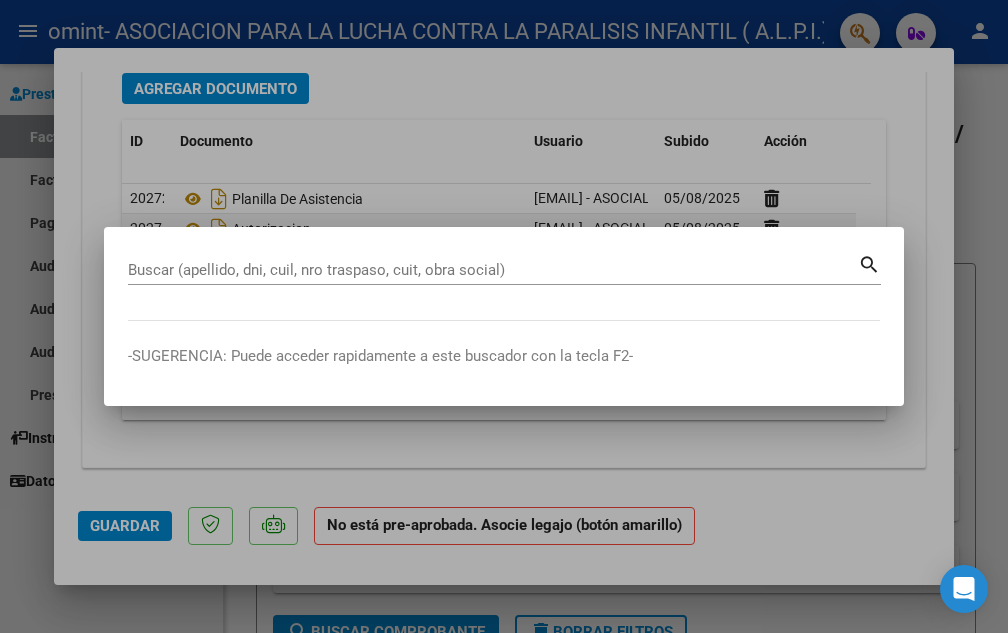 click at bounding box center (504, 316) 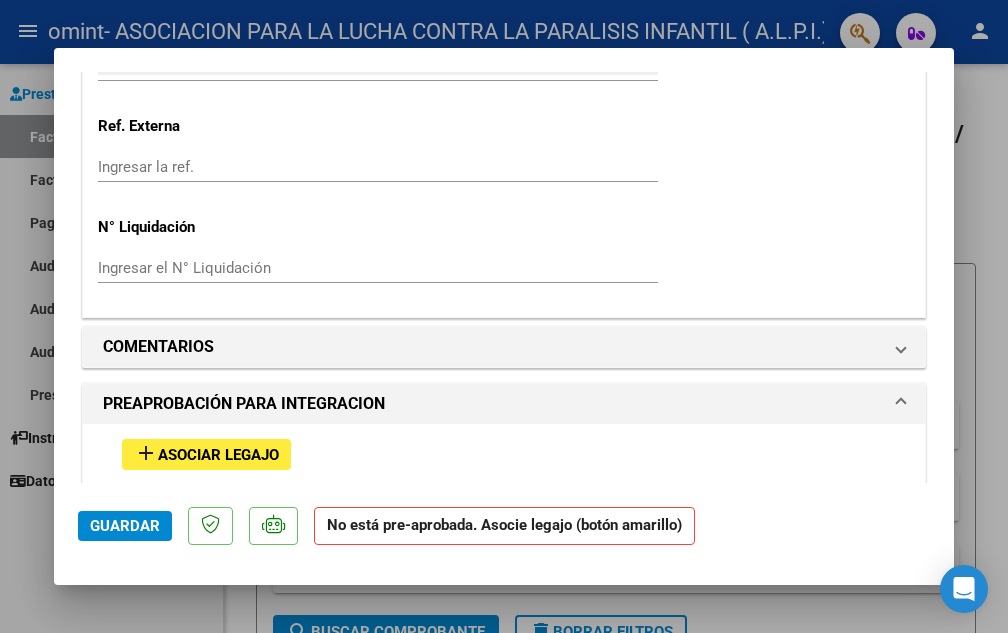 scroll, scrollTop: 1787, scrollLeft: 0, axis: vertical 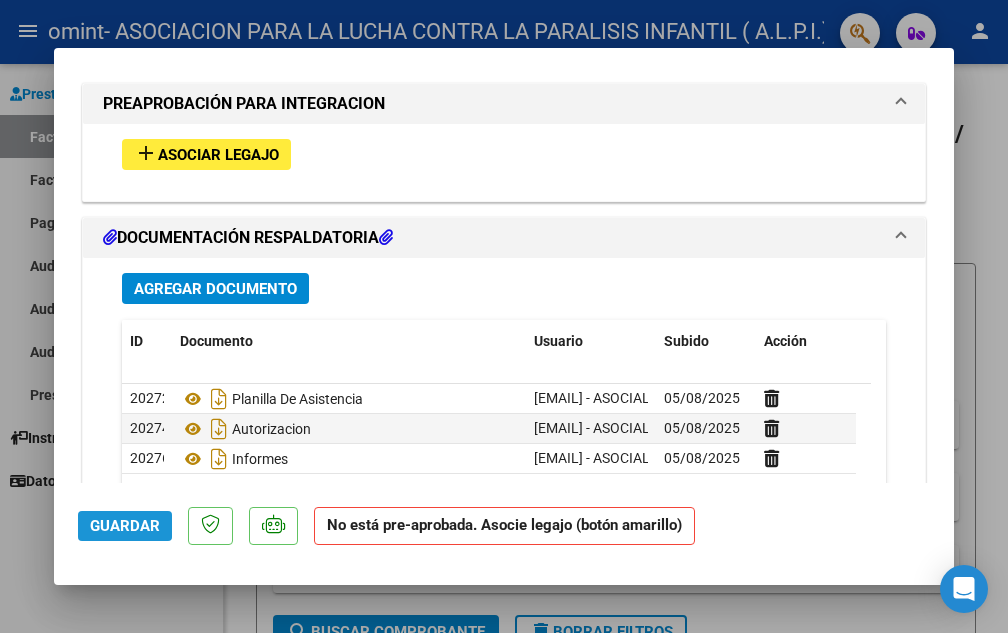 click on "Guardar" 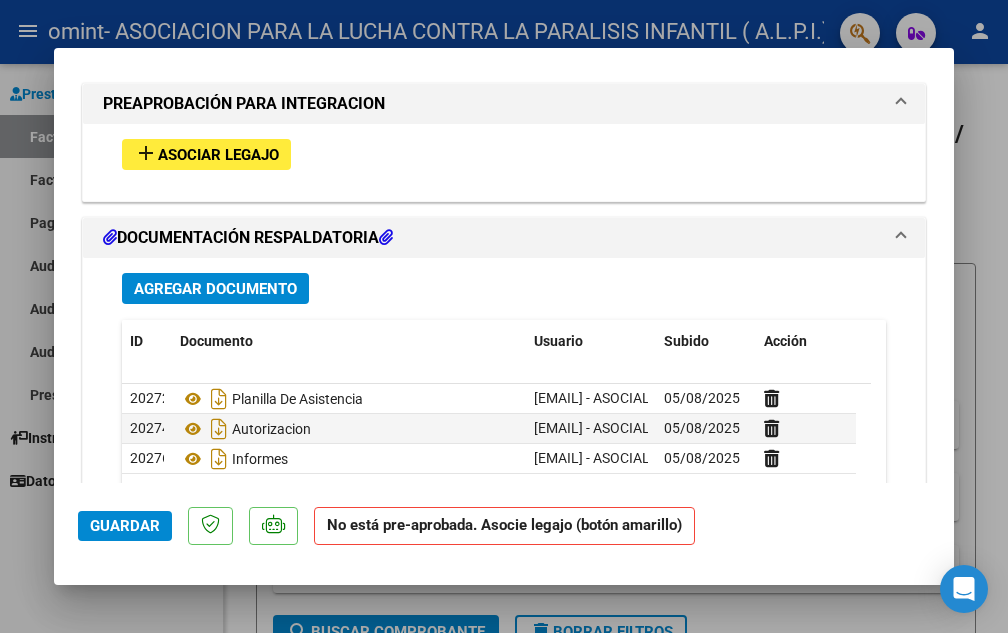 click on "COMPROBANTE VER COMPROBANTE       ESTADO:   Recibida. En proceso de confirmacion/aceptac por la OS.     El comprobante fue leído exitosamente.  DATOS DEL COMPROBANTE CUIT  *   [CUIT] Ingresar CUIT  ANALISIS PRESTADOR  ASOCIACION PARA LA LUCHA CONTRA LA PARALISIS INFANTIL ( A.L.P.I.) CORDOBA  ARCA Padrón  Area destinado * Integración Seleccionar Area Período de Prestación (Ej: 202305 para Mayo 2023    202507 Ingrese el Período de Prestación como indica el ejemplo   Comprobante Tipo * Factura C Seleccionar Tipo Punto de Venta  *   6 Ingresar el Nro.  Número  *   5957 Ingresar el Nro.  Monto  *   $ 435.376,56 Ingresar el monto  Fecha del Cpbt.  *   2025-08-05 Ingresar la fecha  CAE / CAEA (no ingrese CAI)    75313032288360 Ingresar el CAE o CAEA (no ingrese CAI)  Fecha de Vencimiento    2025-08-15 Ingresar la fecha  Ref. Externa    Ingresar la ref.  N° Liquidación    Ingresar el N° Liquidación  COMENTARIOS Comentarios del Prestador / Gerenciador:  PREAPROBACIÓN PARA INTEGRACION add ID  1" at bounding box center (504, 317) 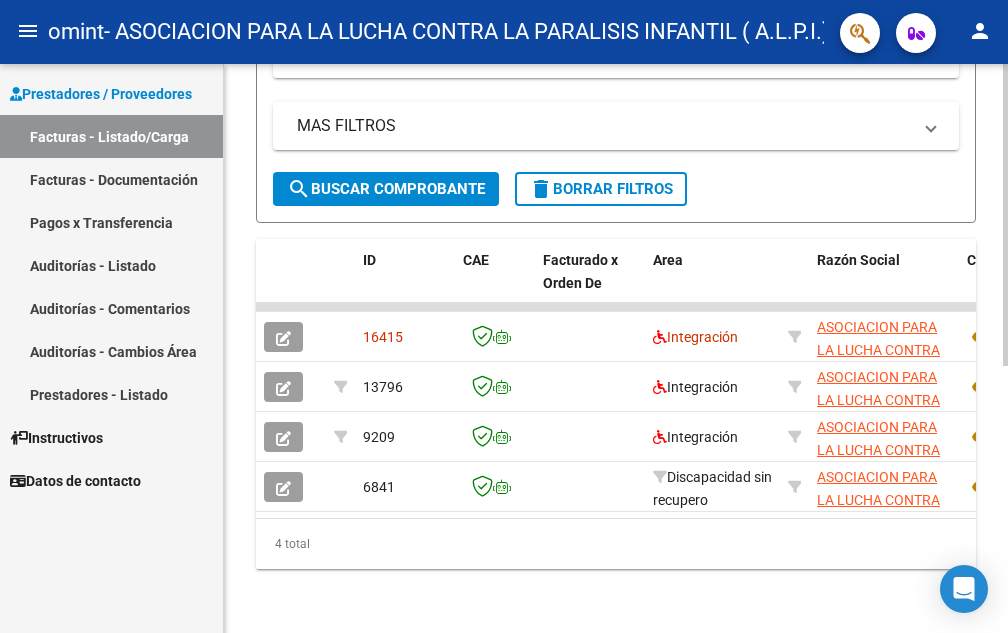 scroll, scrollTop: 504, scrollLeft: 0, axis: vertical 